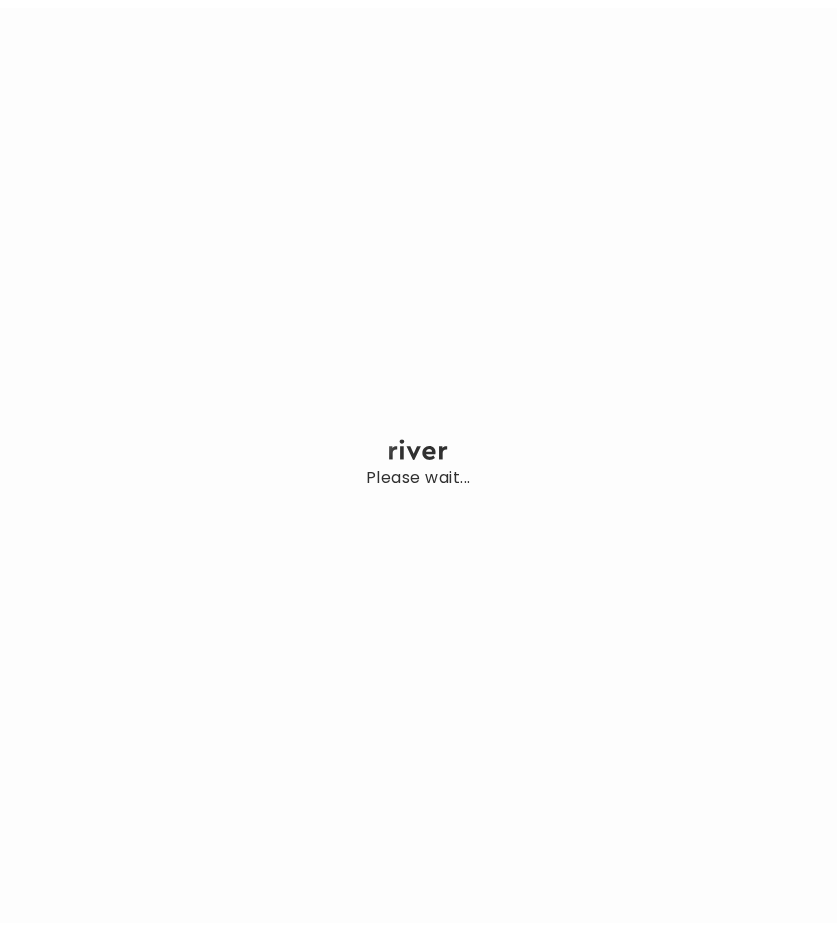 scroll, scrollTop: 0, scrollLeft: 0, axis: both 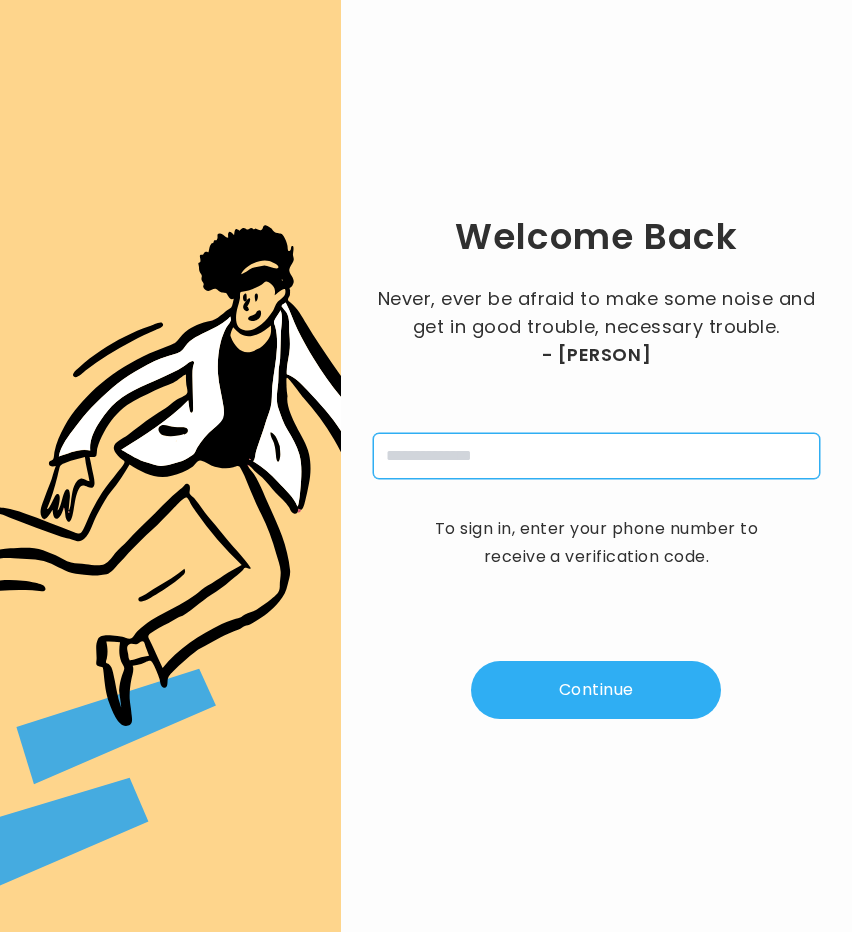 click at bounding box center (596, 456) 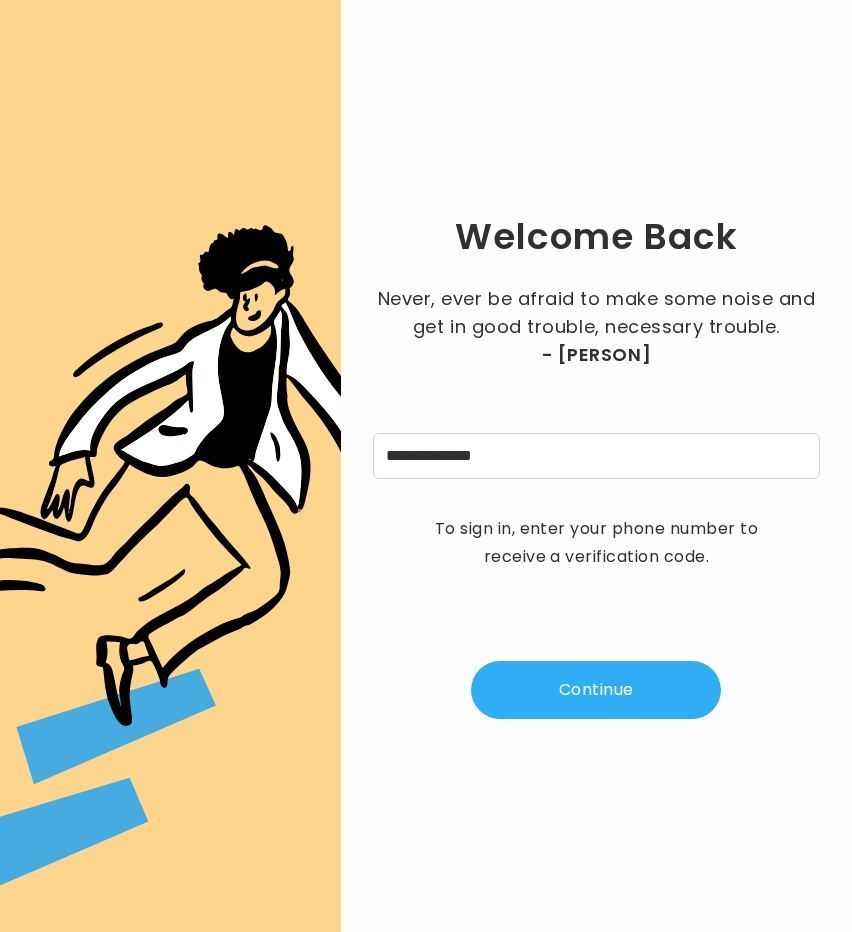 click on "**********" at bounding box center (596, 466) 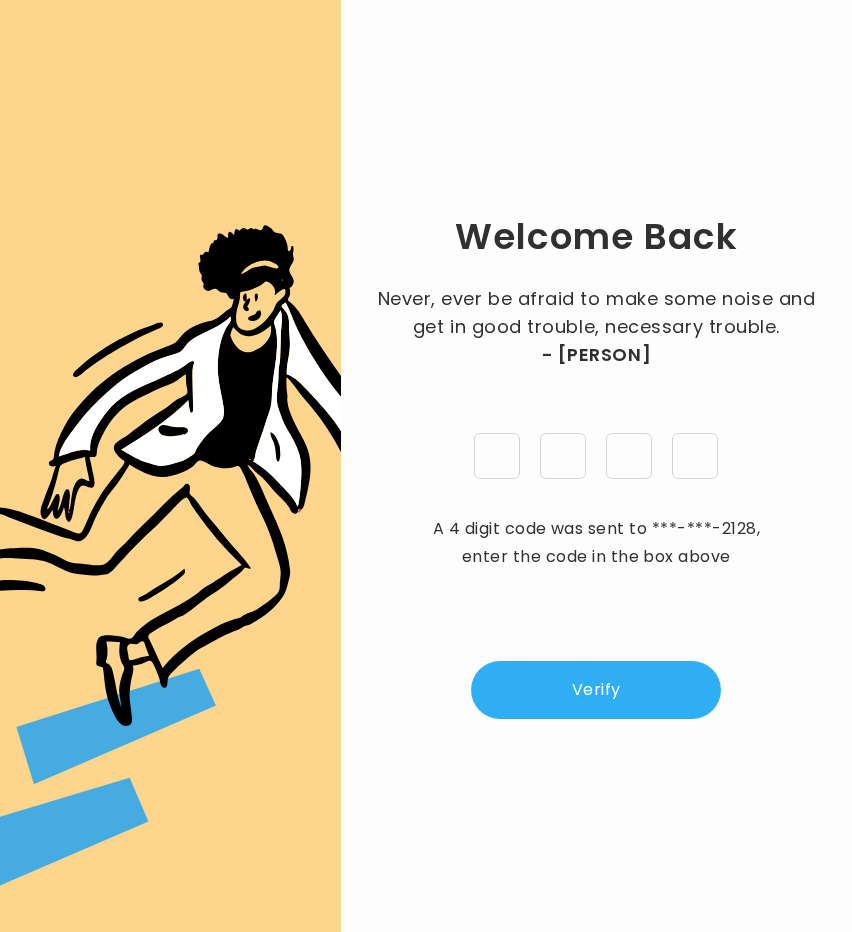 type on "*" 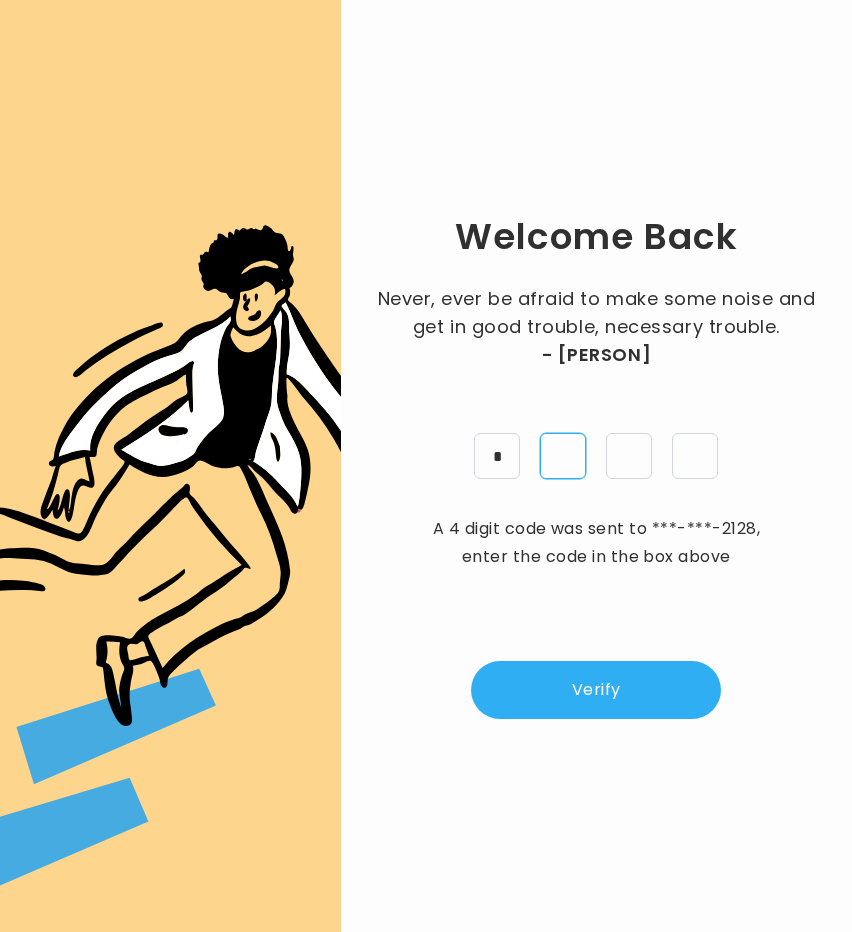 type on "*" 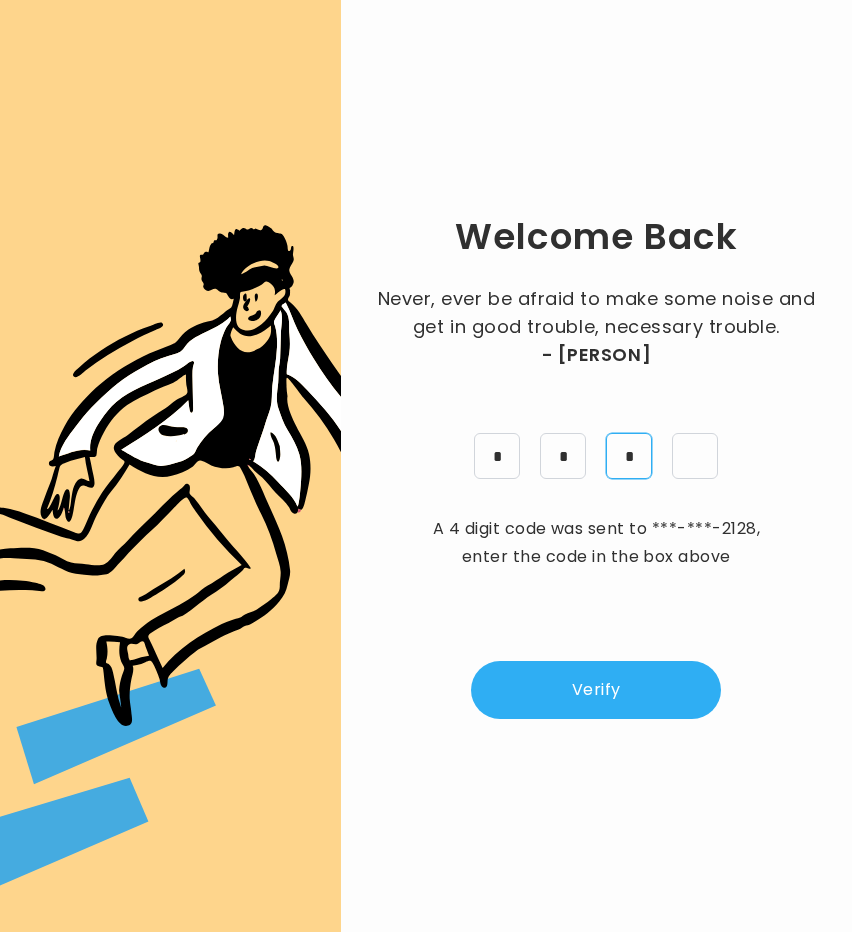type on "*" 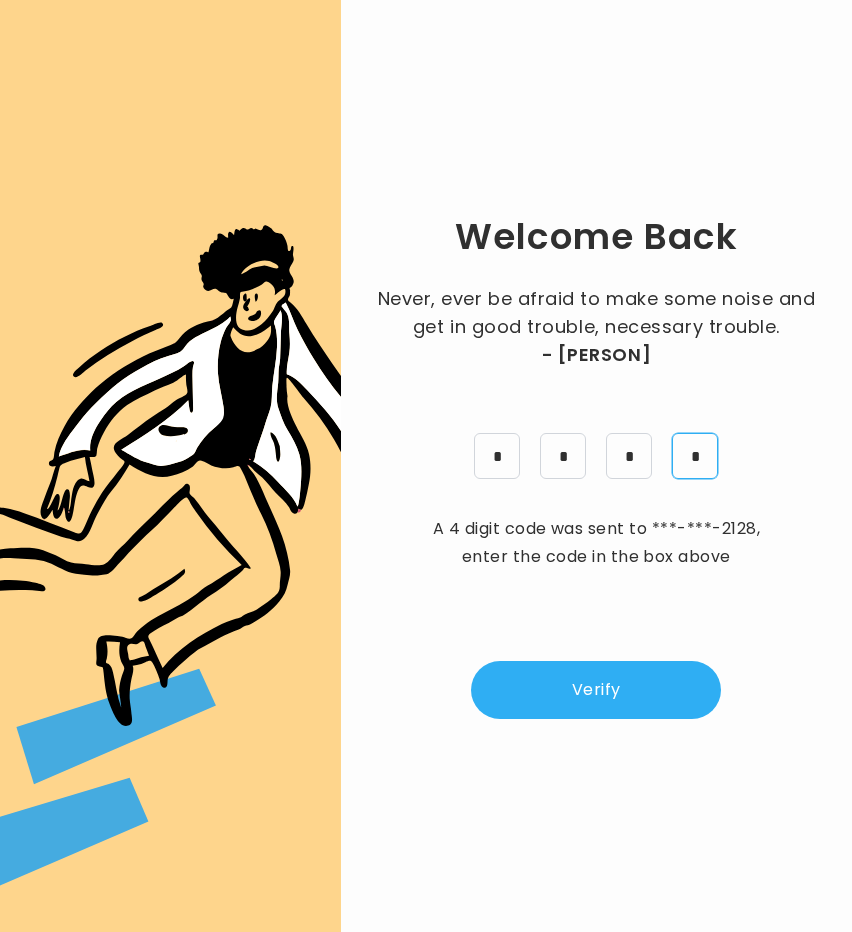 type on "*" 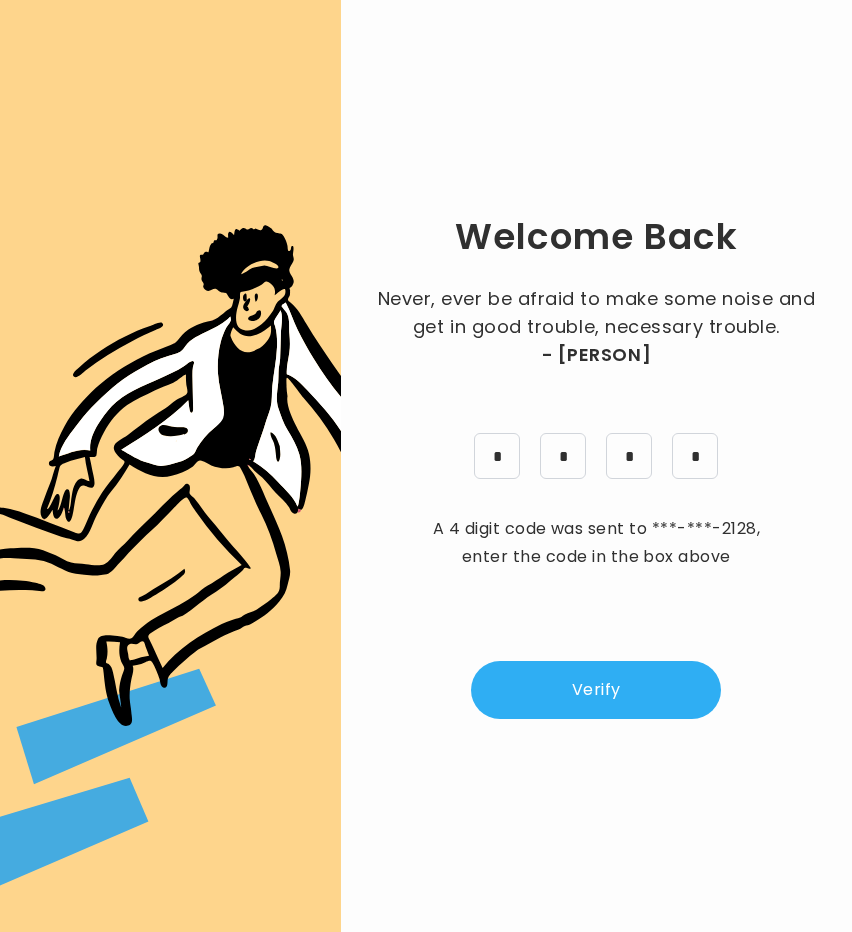 click on "Verify" at bounding box center [596, 690] 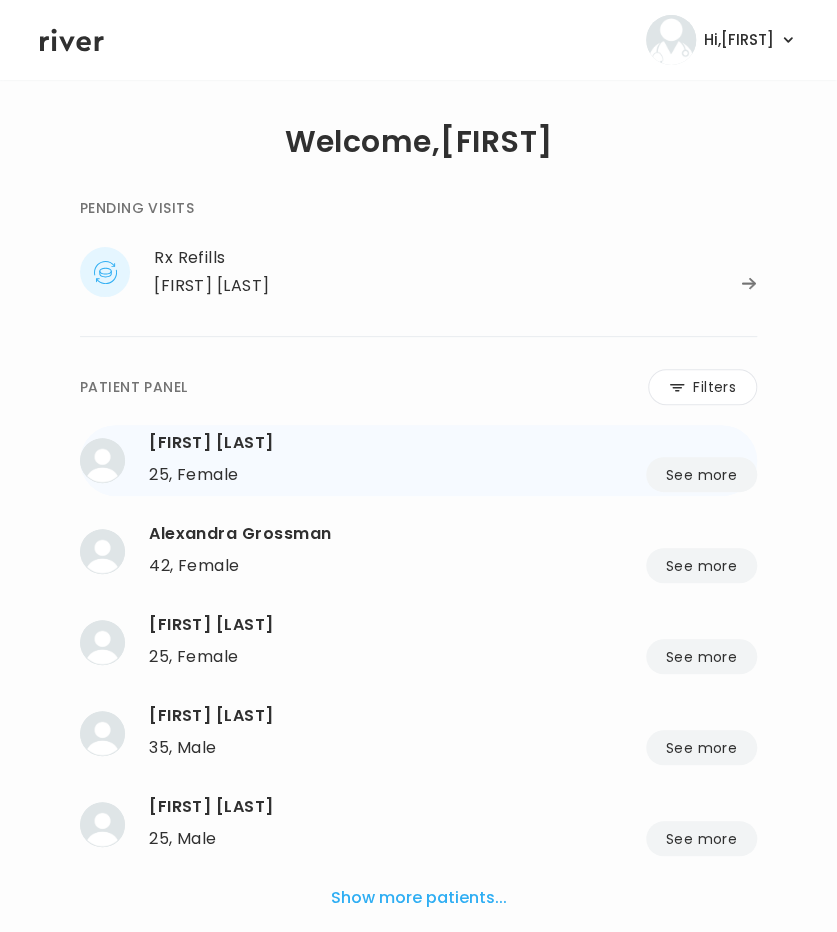 click on "[AGE], [GENDER] See more" at bounding box center [453, 474] 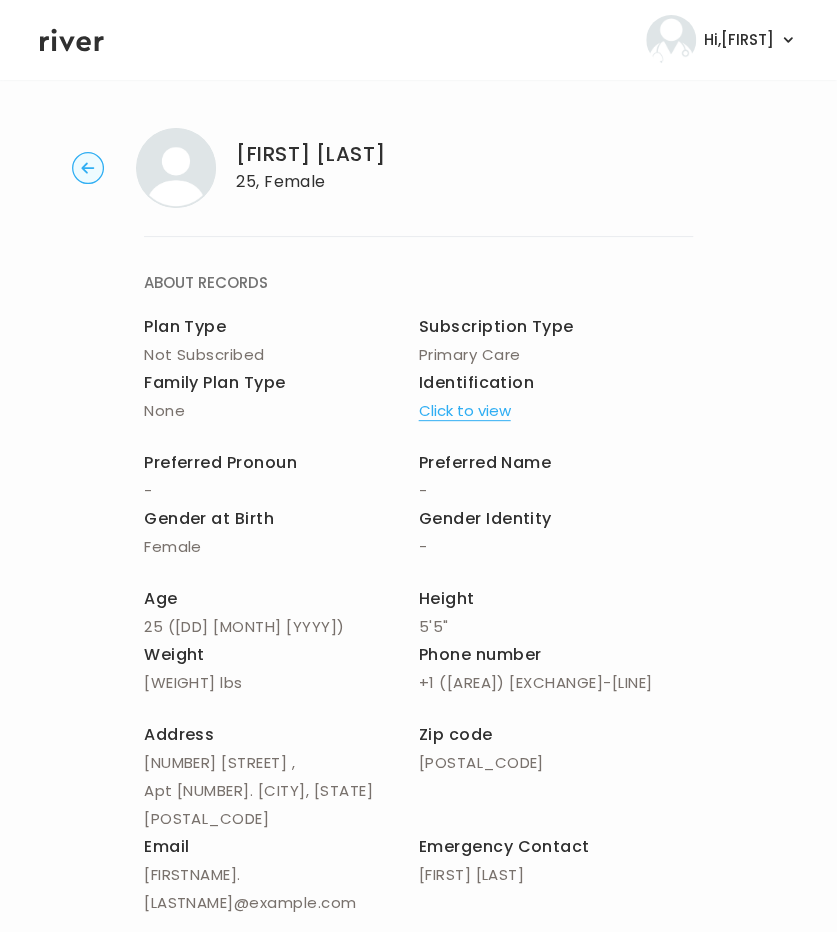 click 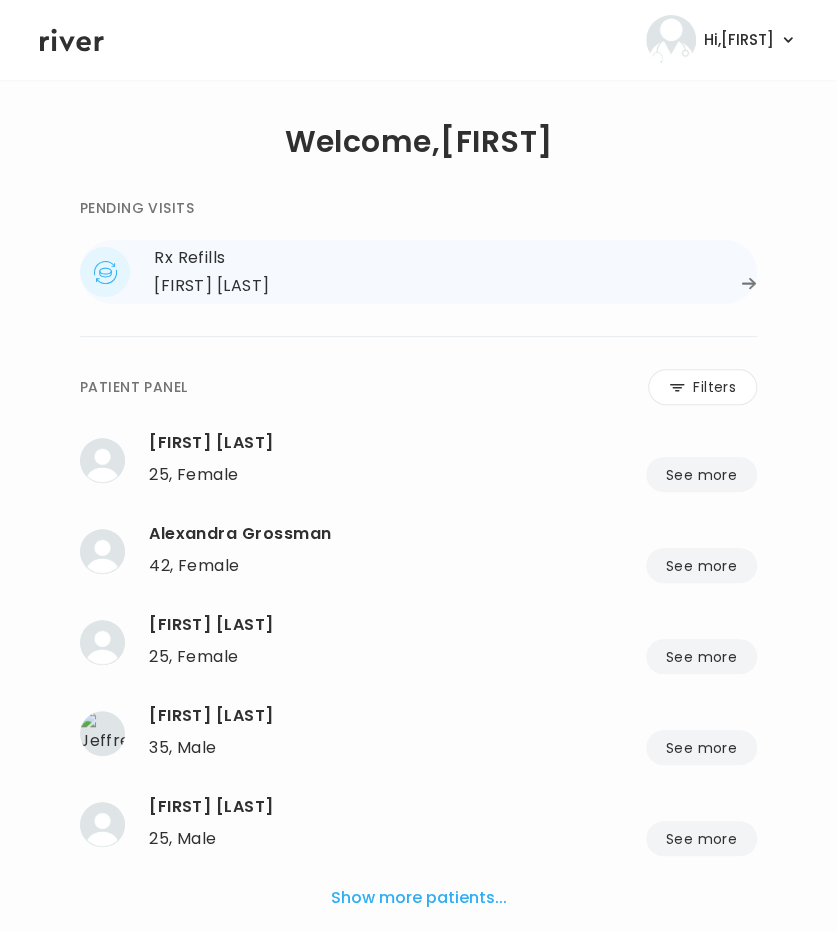 click on "[FIRST] [LAST]" at bounding box center (455, 286) 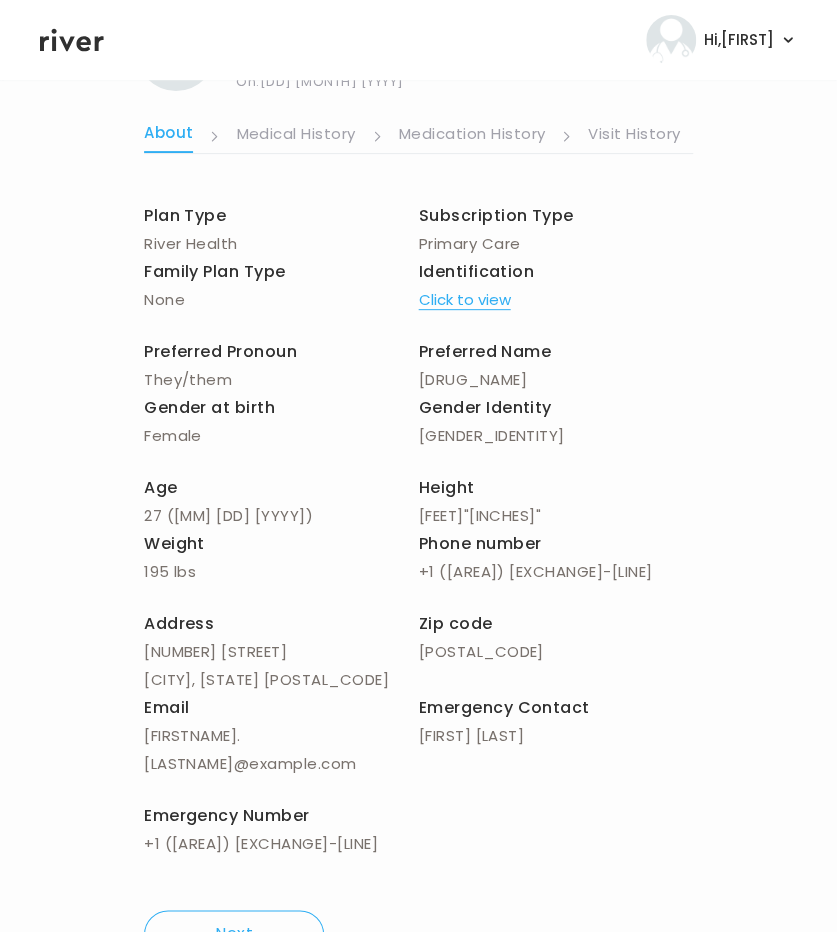 scroll, scrollTop: 118, scrollLeft: 0, axis: vertical 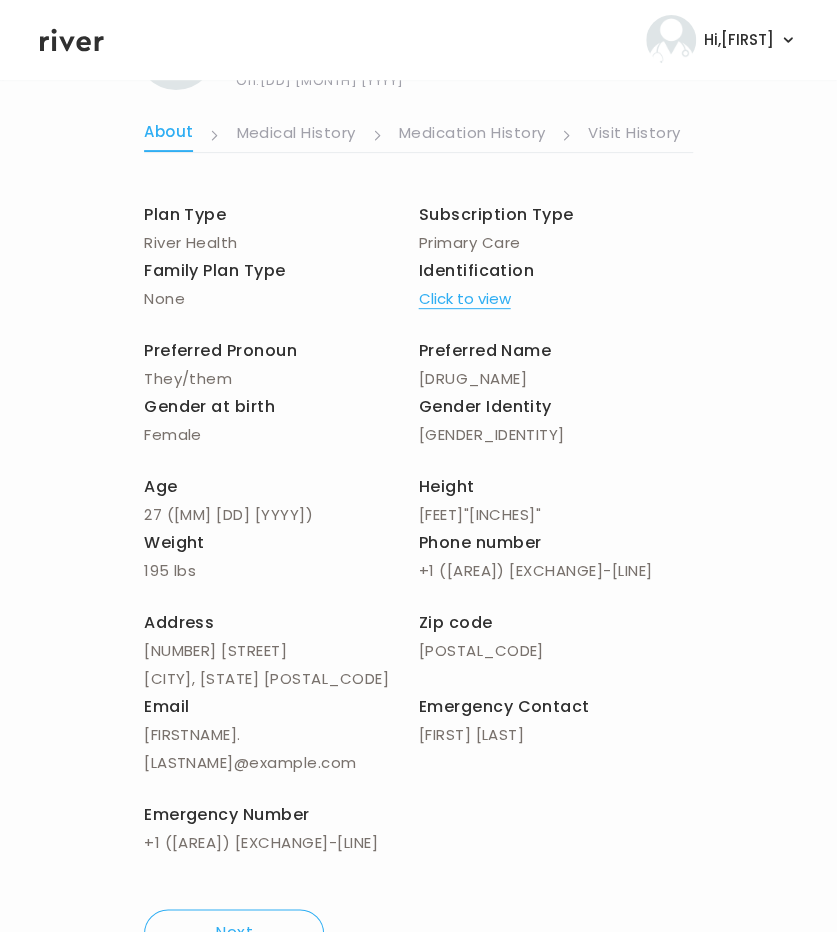 click on "Plan Type River Health Subscription Type Primary Care Family Plan Type None Identification Click to view Preferred Pronoun They/them Preferred Name [FIRST] Gender at birth [GENDER] Gender Identity Non-binary Age [AGE]   ( [MM] [DD] [YYYY] ) Height [FEET]'[INCHES]" Weight [WEIGHT] lbs Phone number +1 ([AREA]) [EXCHANGE]-[LINE] Address [NUMBER] [STREET]  [CITY], [STATE] [POSTAL_CODE] Zip code [POSTAL_CODE] Email [FIRSTNAME].[LASTNAME]@example.com Emergency Contact [FIRST] [LAST] Emergency Number +1 ([AREA]) [EXCHANGE]-[LINE] Identification Click to view" at bounding box center (418, 529) 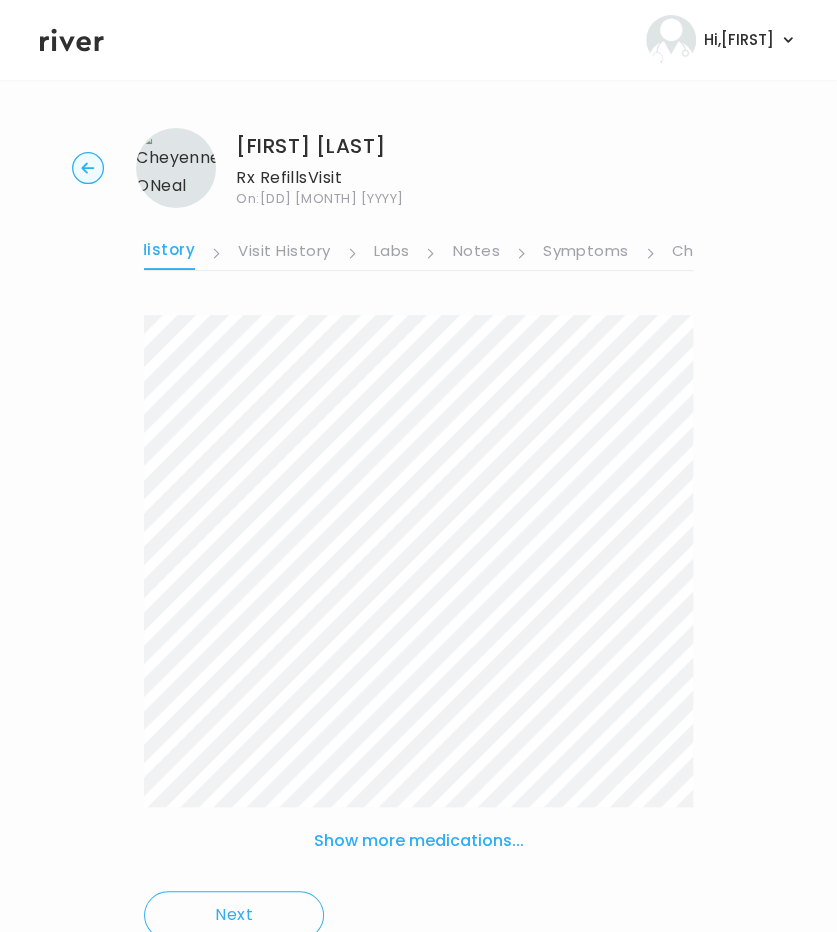 scroll, scrollTop: 0, scrollLeft: 388, axis: horizontal 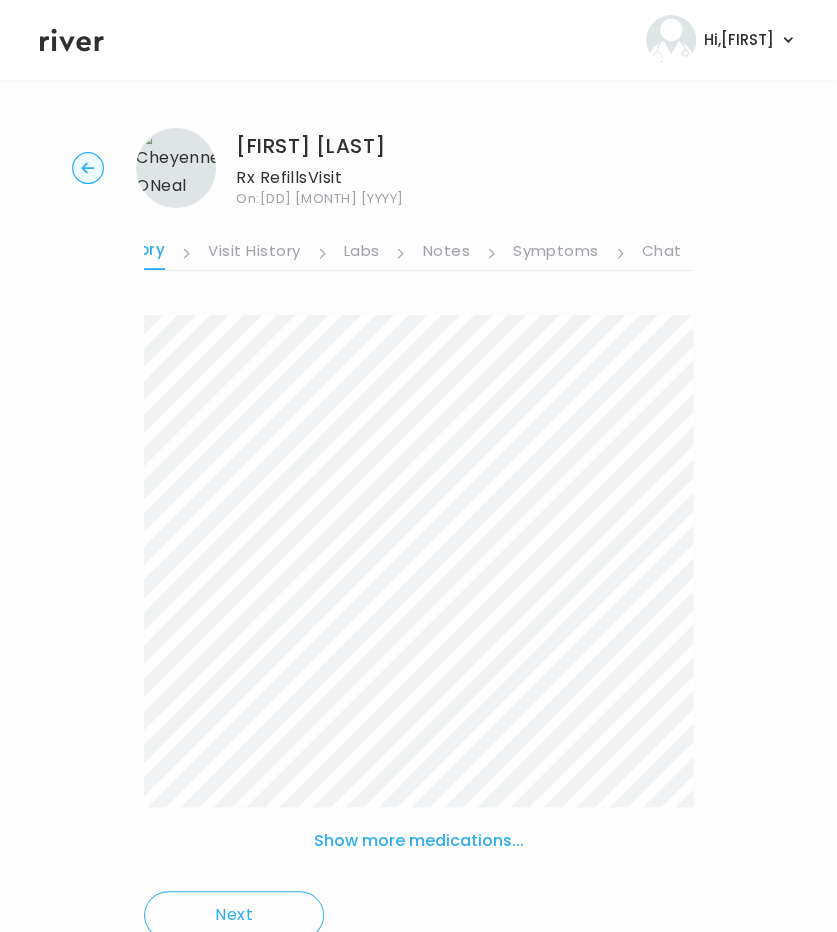 click on "Symptoms" at bounding box center (556, 253) 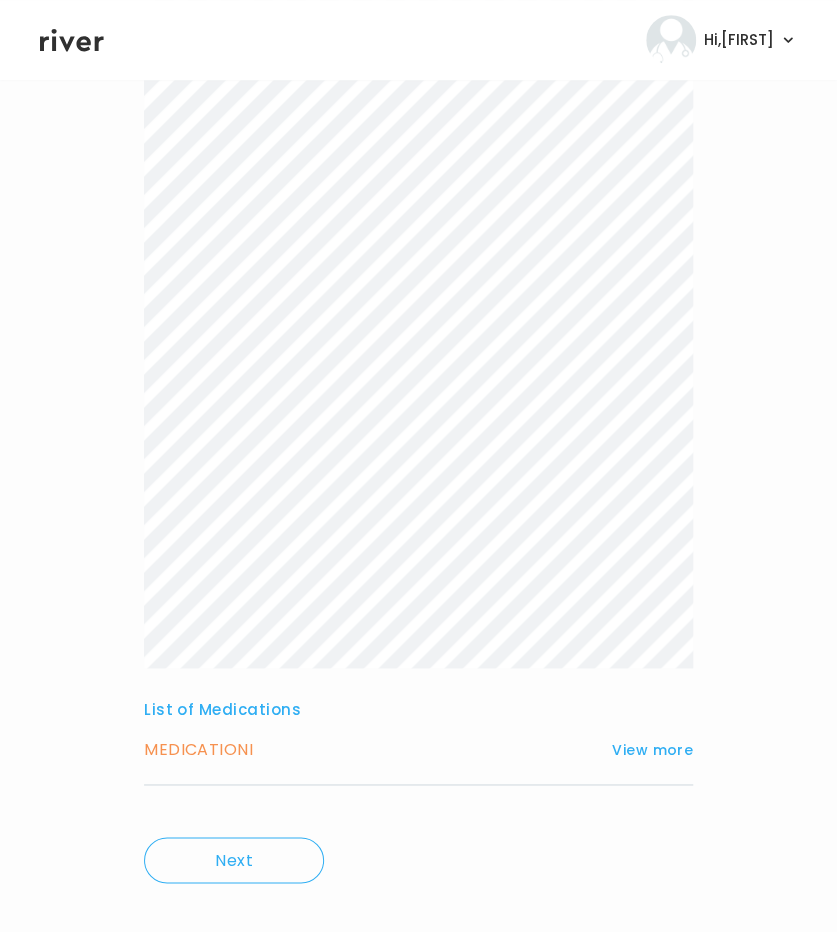 scroll, scrollTop: 432, scrollLeft: 0, axis: vertical 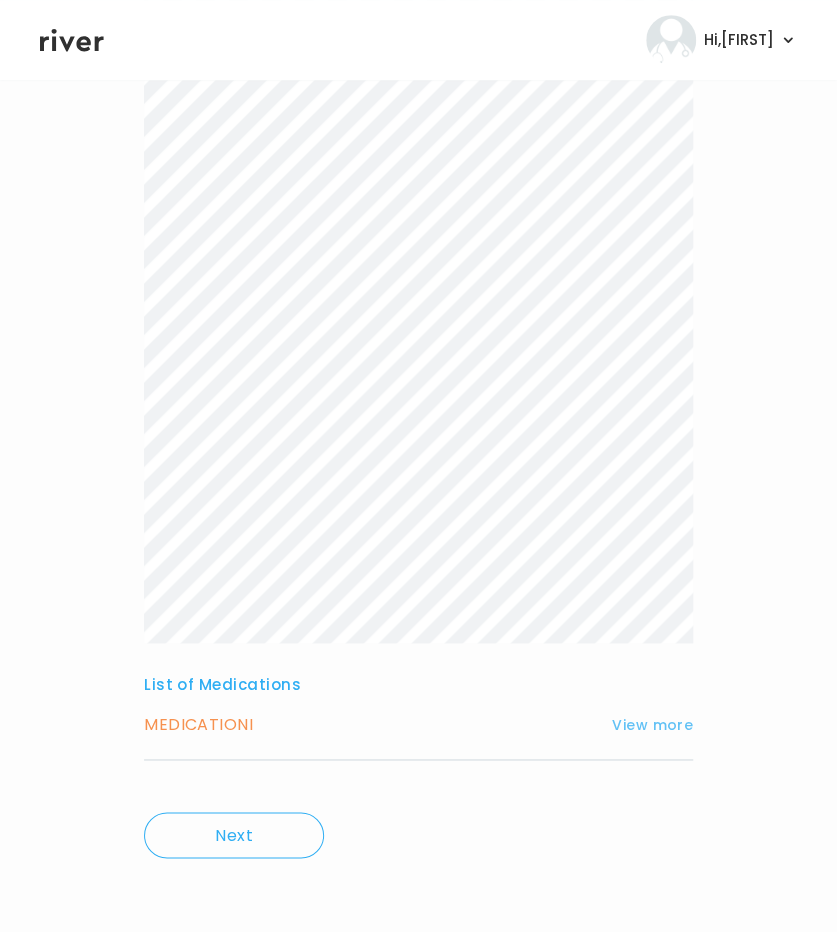 click on "View more" at bounding box center (652, 725) 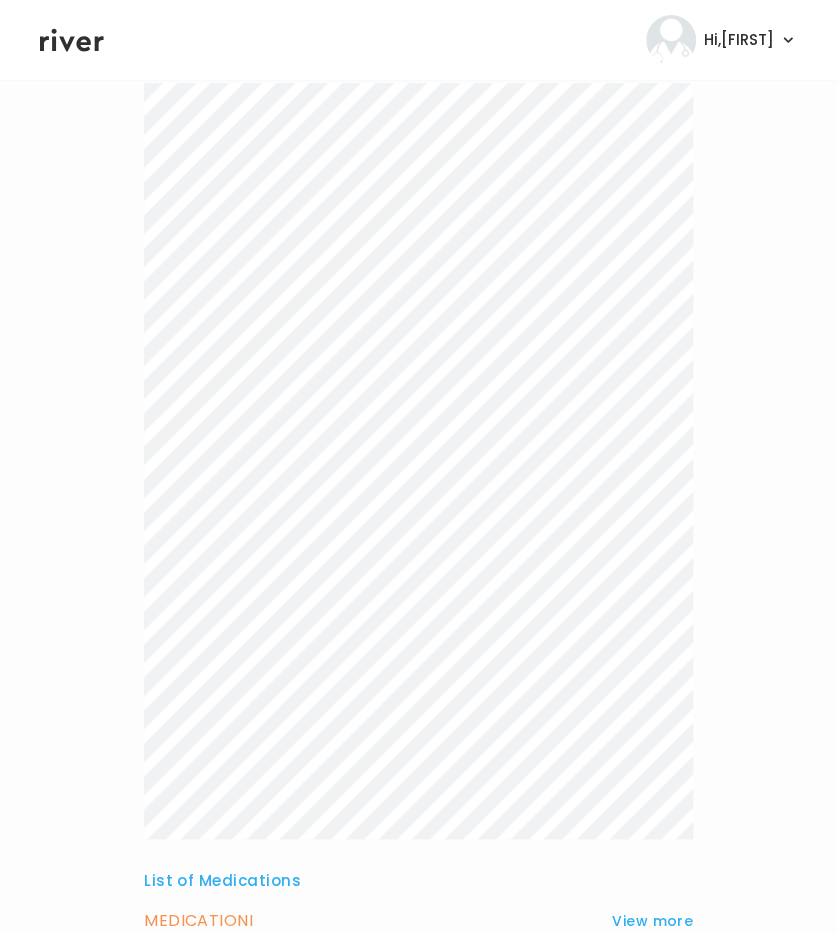 scroll, scrollTop: 0, scrollLeft: 0, axis: both 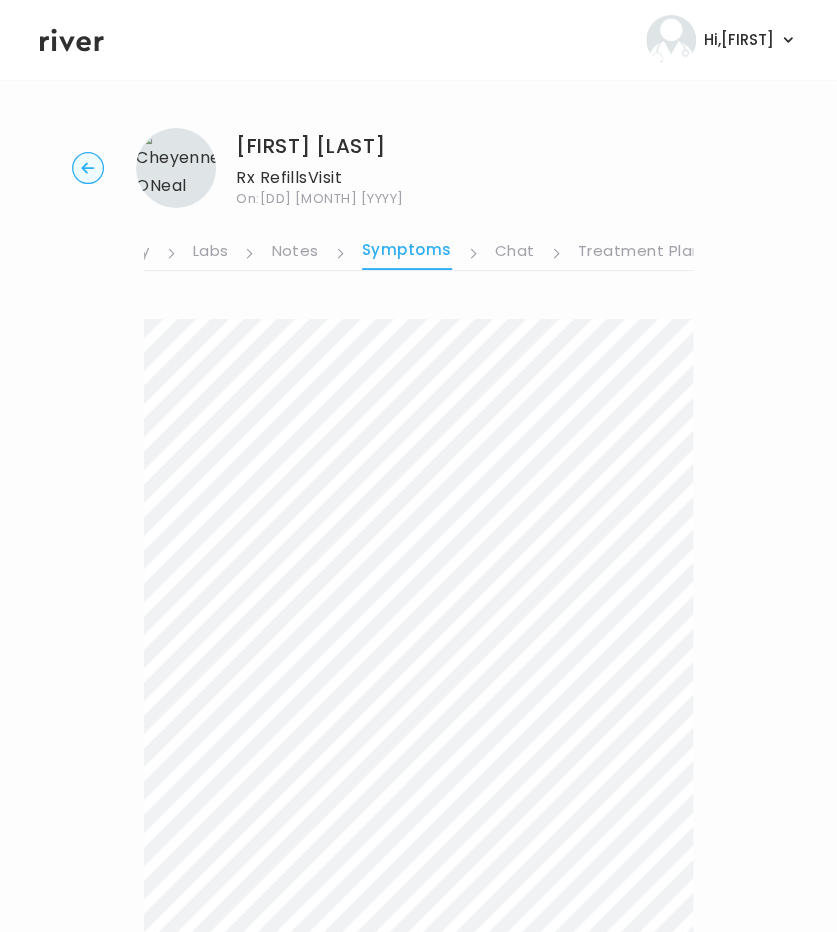click on "Treatment Plan" at bounding box center (640, 253) 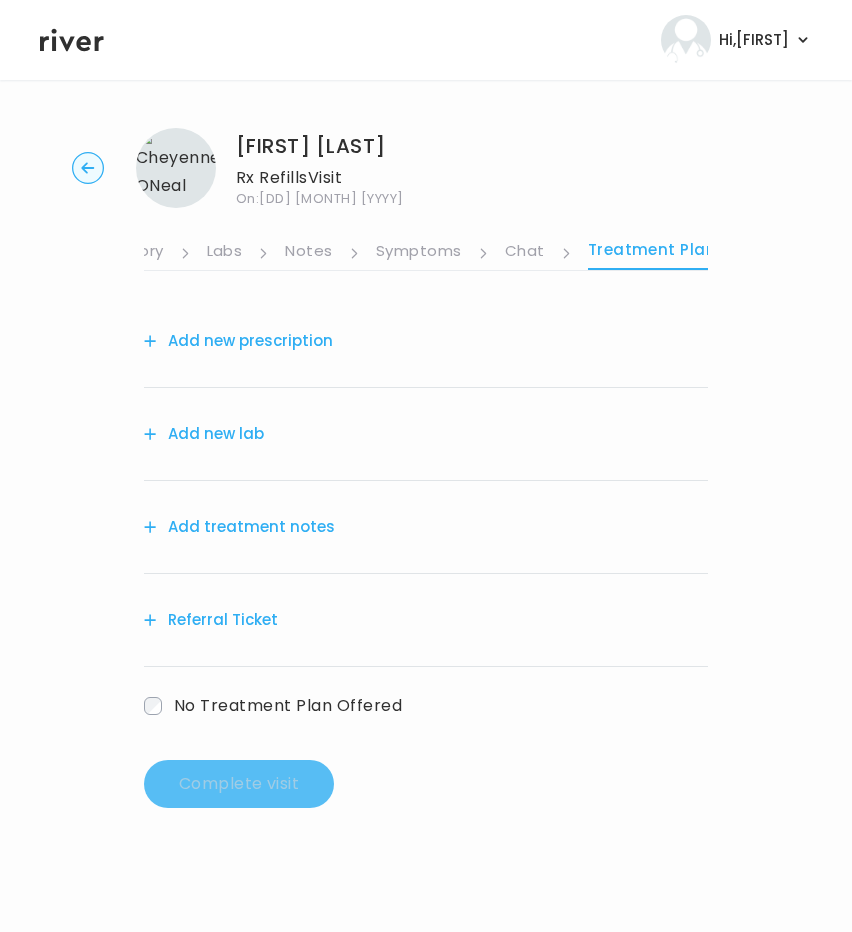 click on "Add treatment notes" at bounding box center [239, 527] 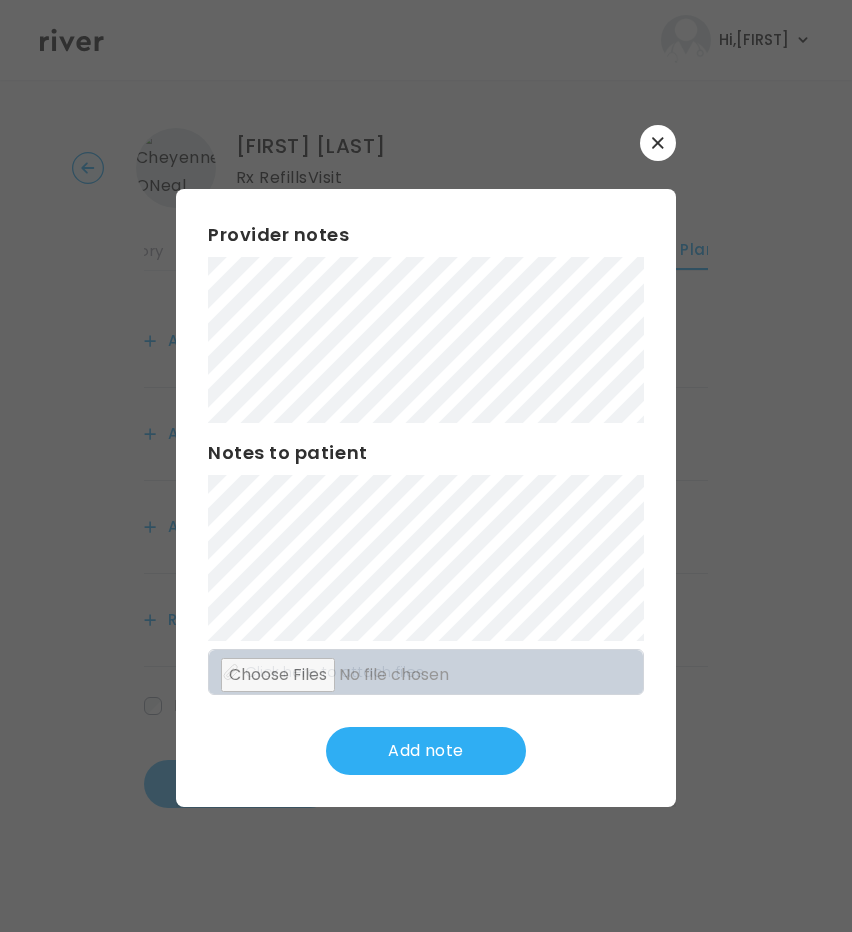 click at bounding box center [658, 143] 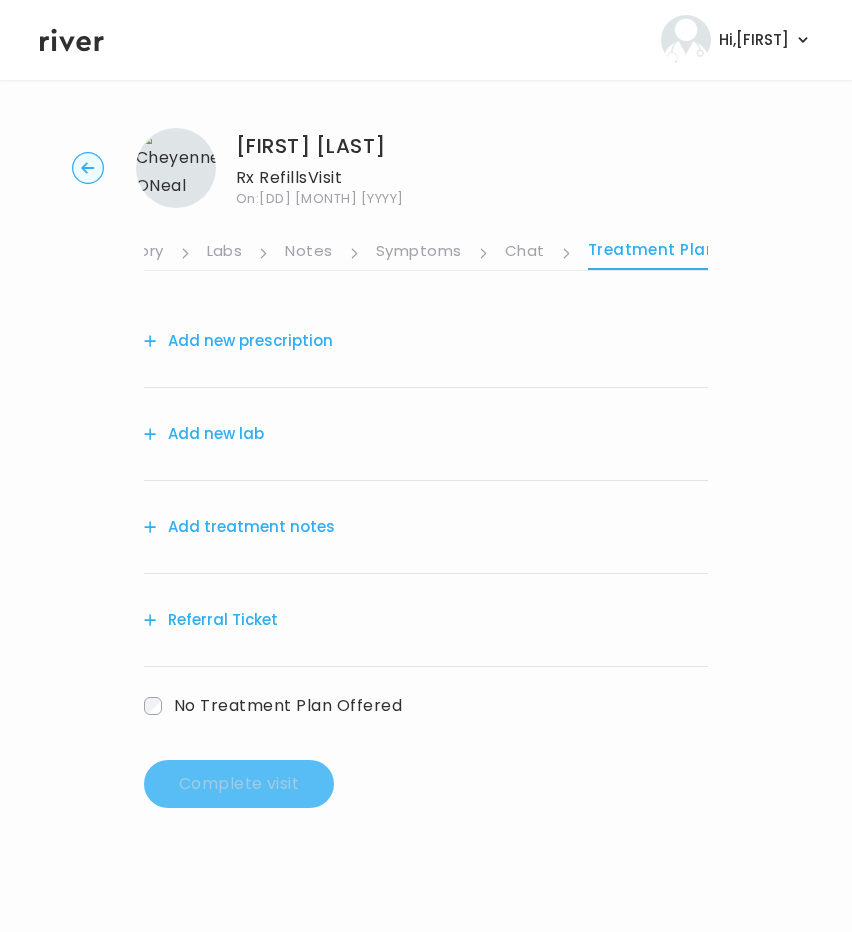 click on "Add treatment notes" at bounding box center (239, 527) 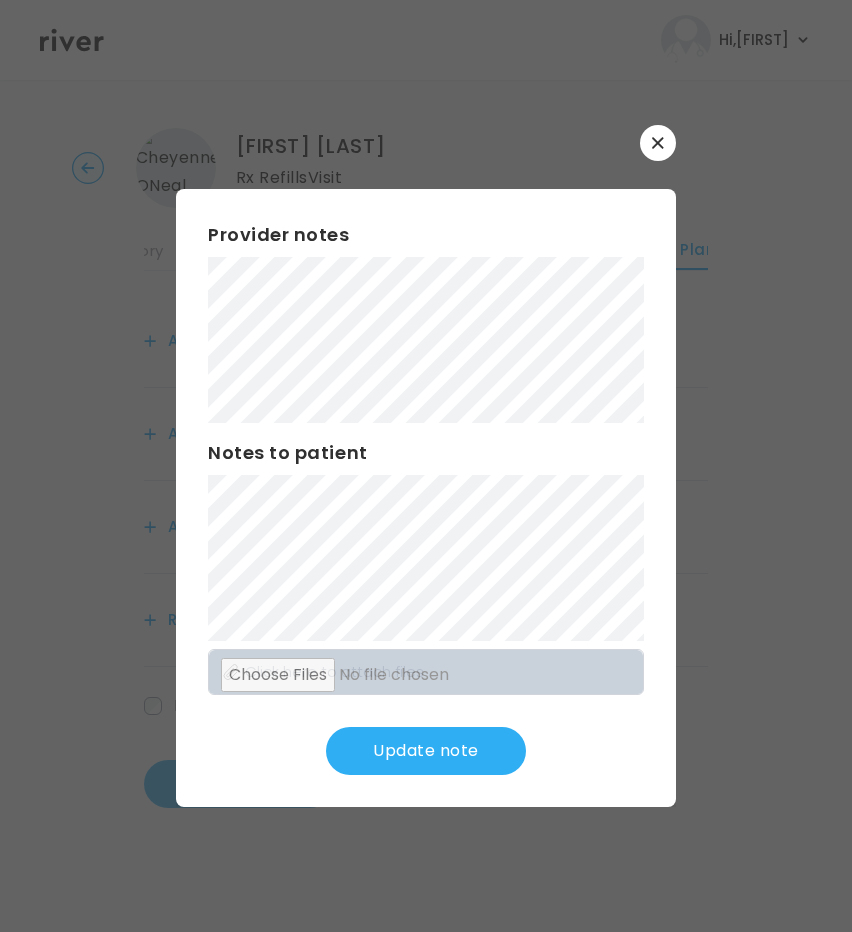drag, startPoint x: 432, startPoint y: 746, endPoint x: 370, endPoint y: 746, distance: 62 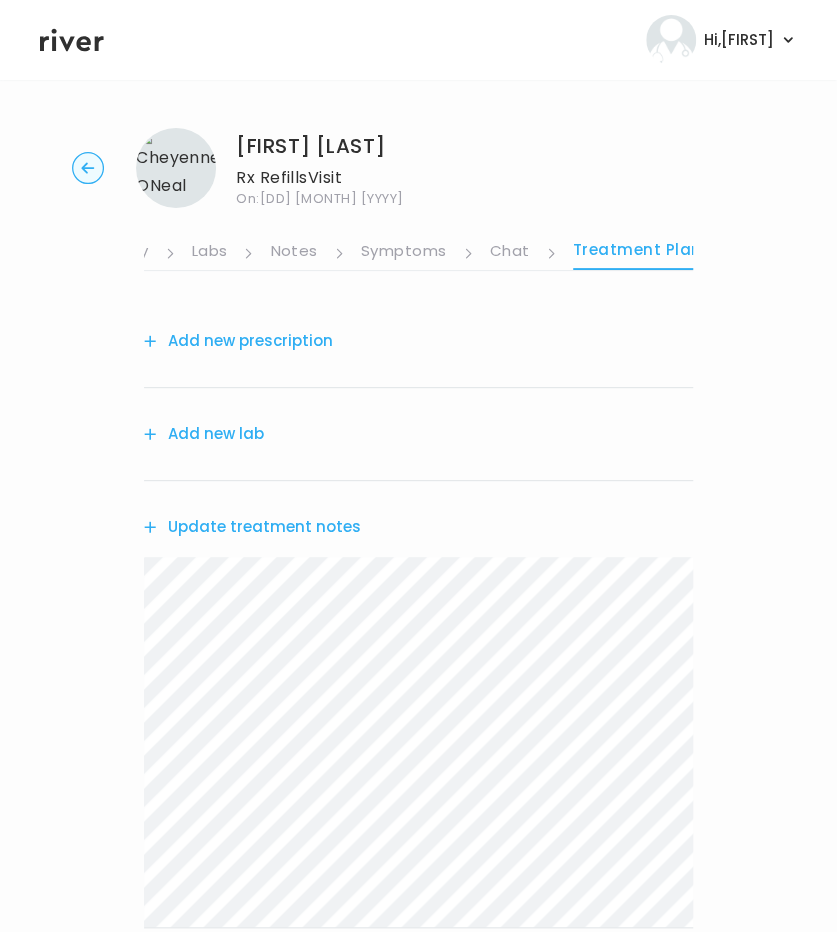 scroll, scrollTop: 0, scrollLeft: 528, axis: horizontal 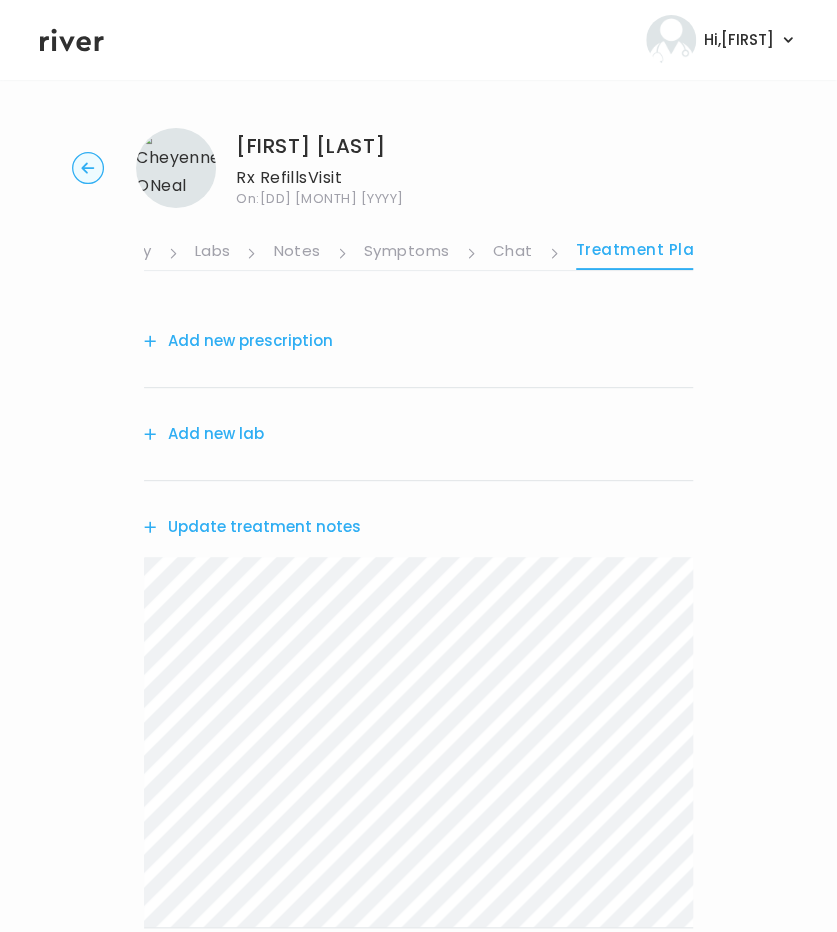 click on "Add new prescription" at bounding box center (238, 341) 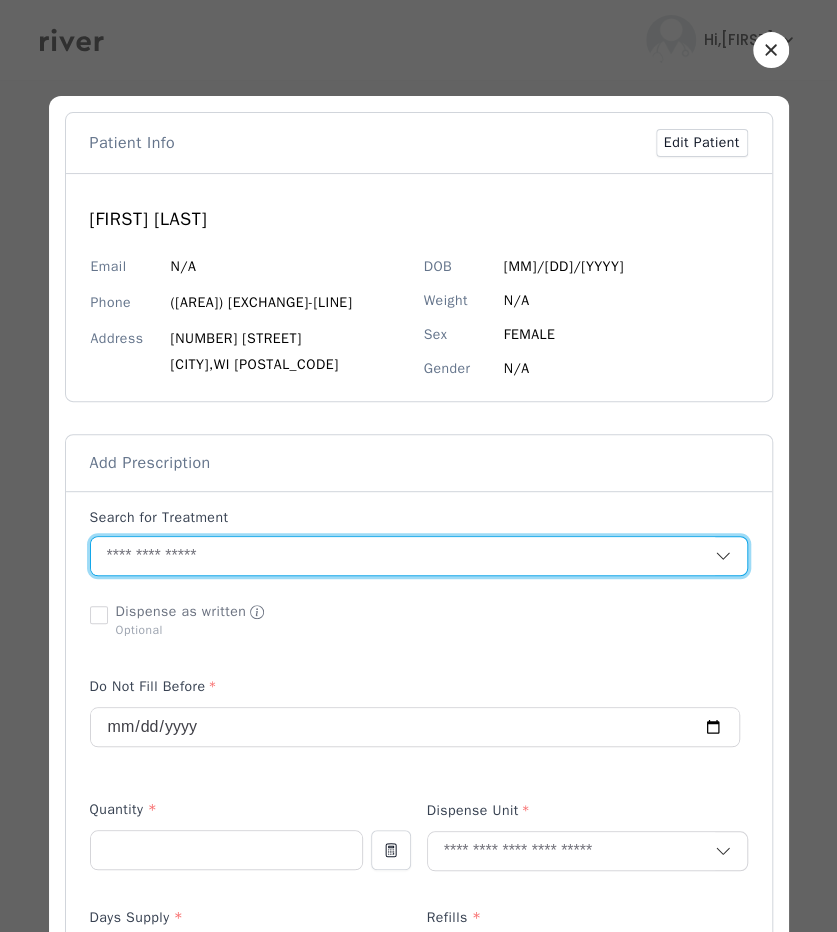 click at bounding box center [403, 556] 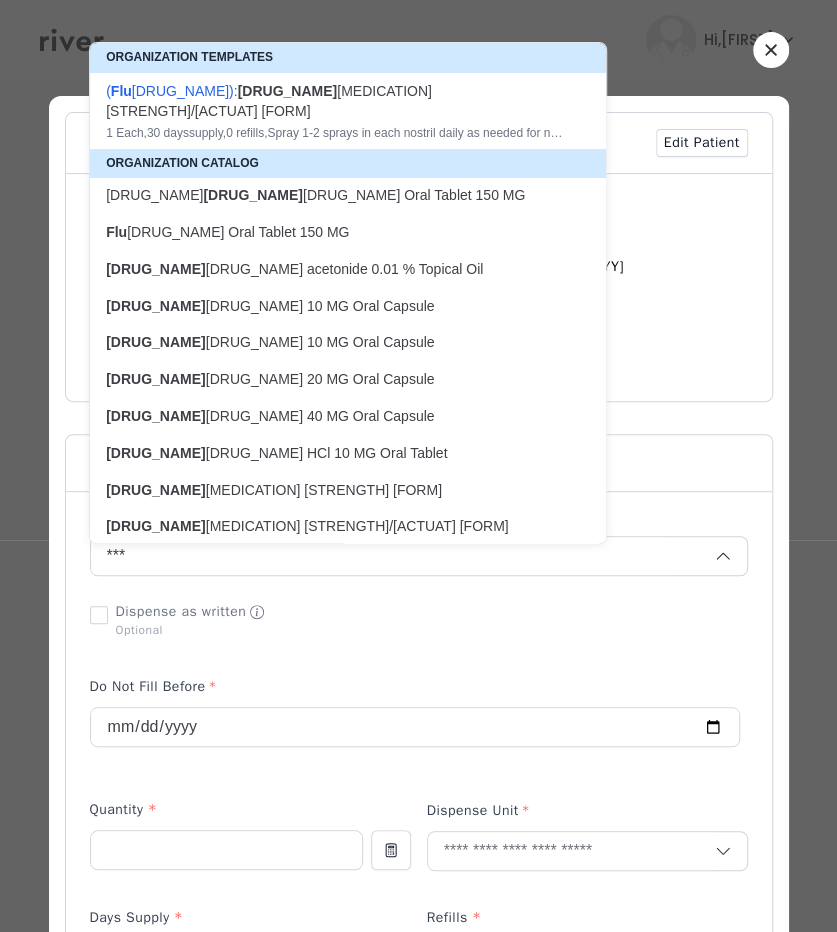 click on "[DRUG_NAME] [DRUG_NAME] 40 MG Oral Capsule" at bounding box center (336, 416) 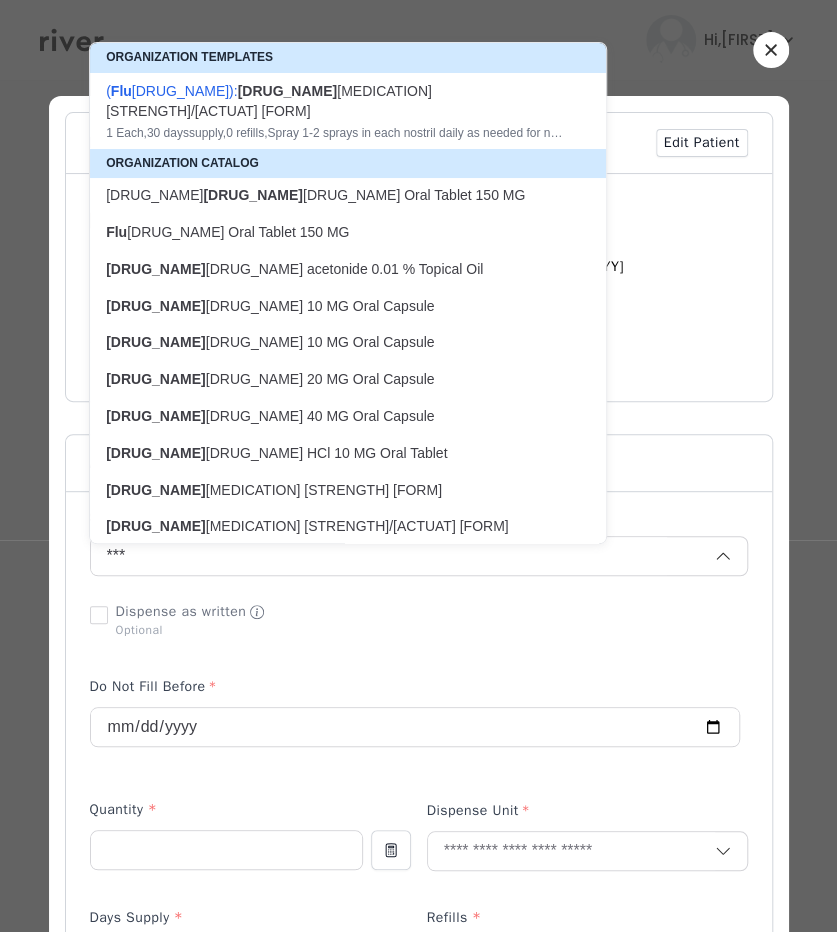 type on "**********" 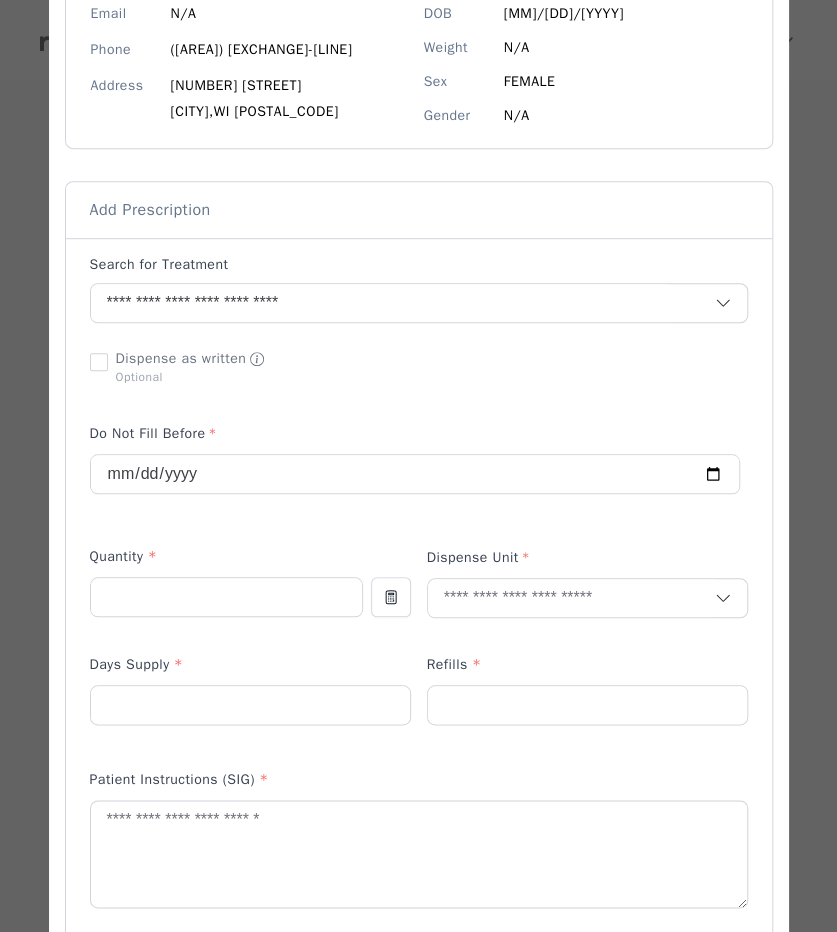 scroll, scrollTop: 258, scrollLeft: 0, axis: vertical 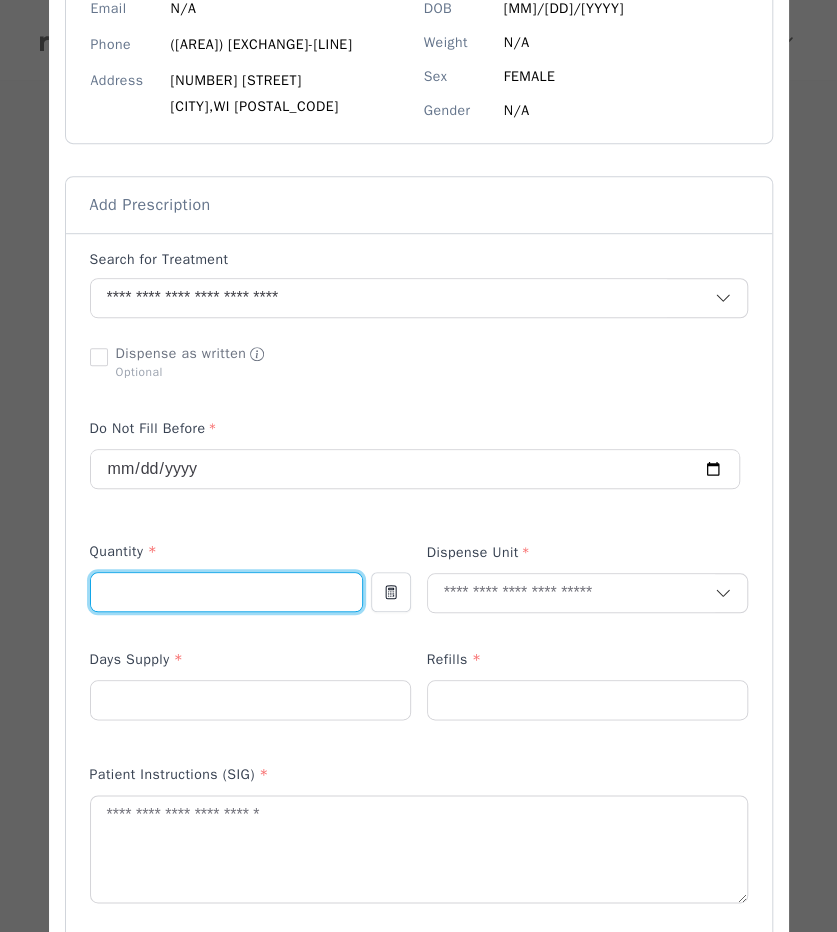 click at bounding box center (226, 592) 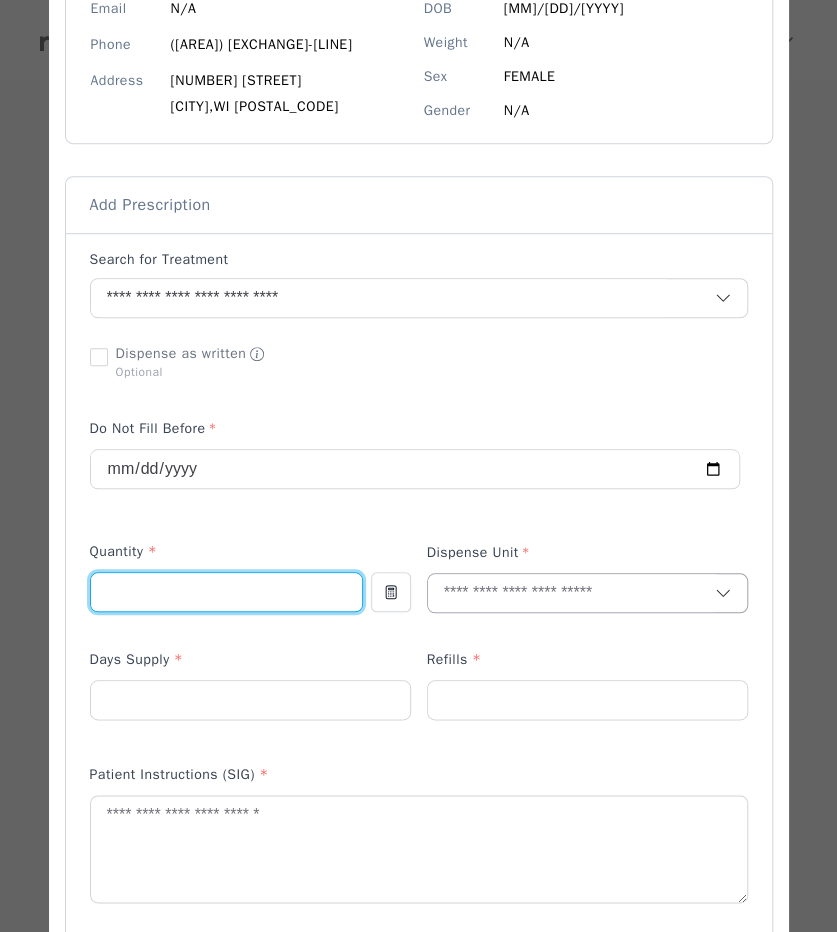 type on "**" 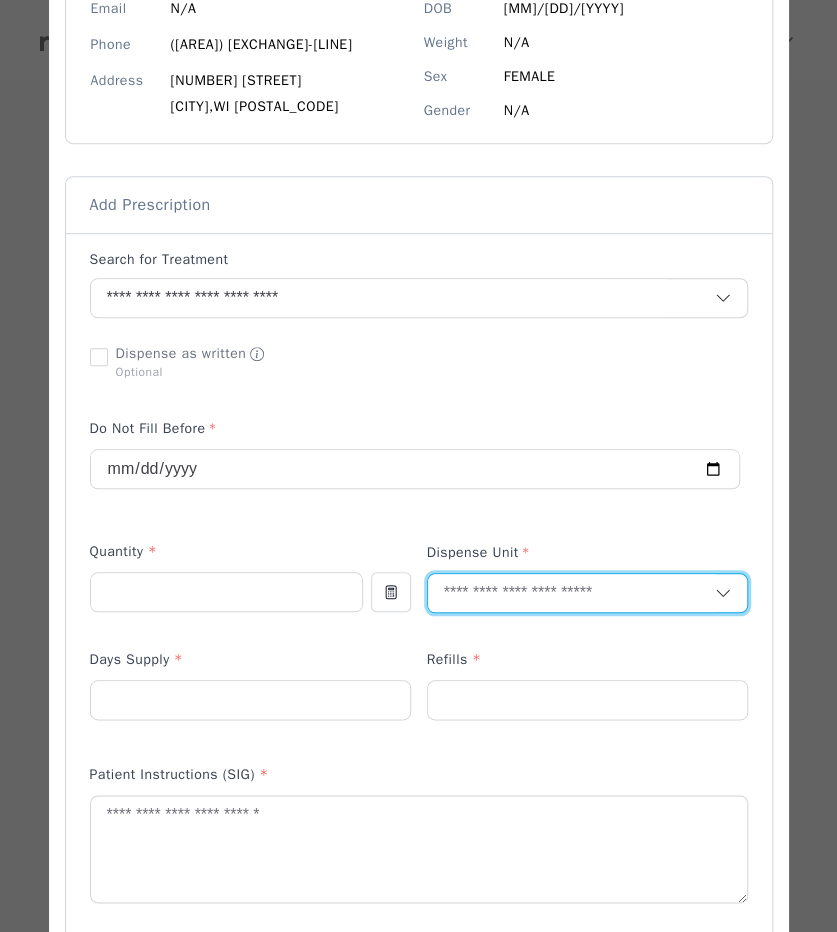 click at bounding box center [571, 593] 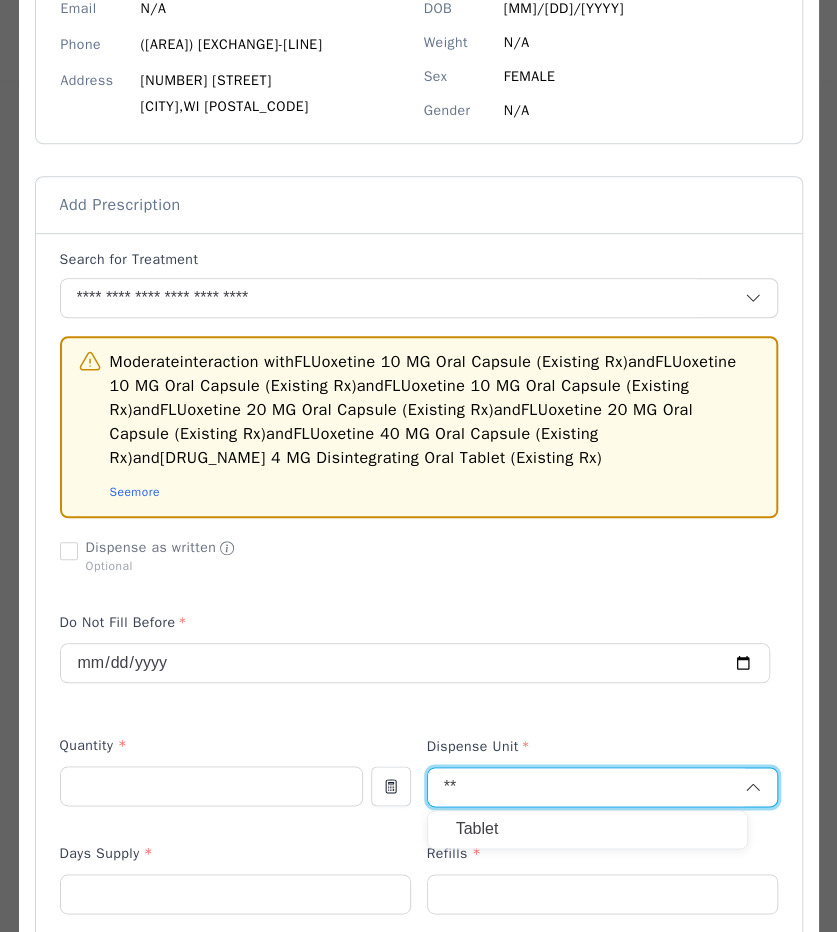 type on "**" 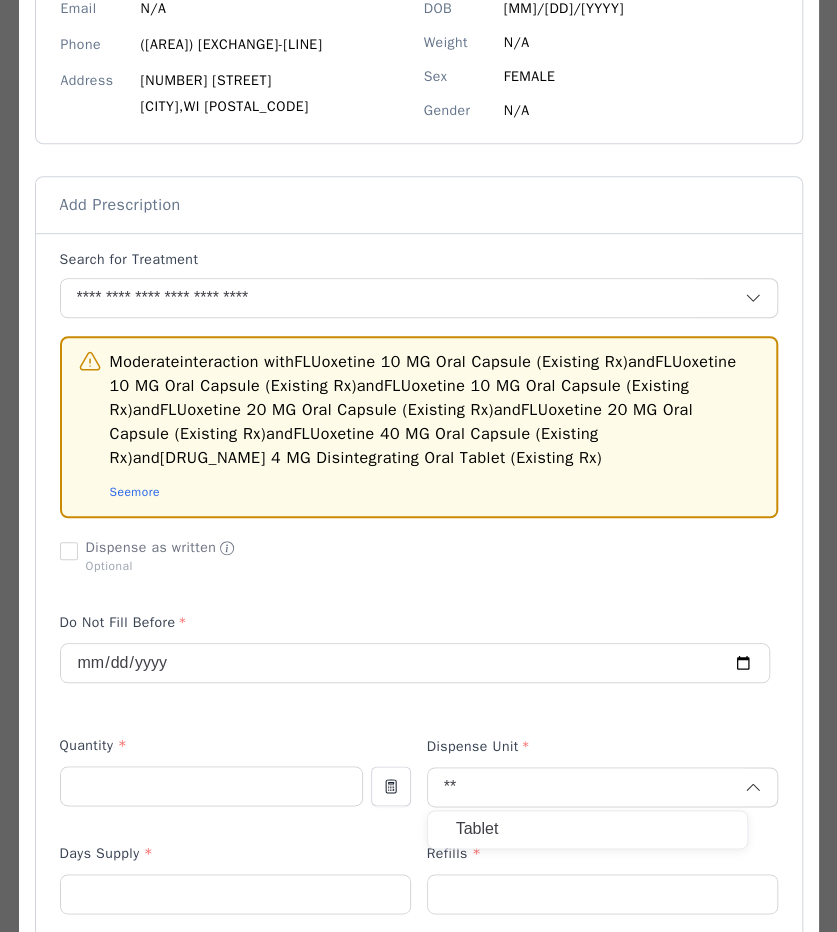 click on "Tablet" at bounding box center [587, 829] 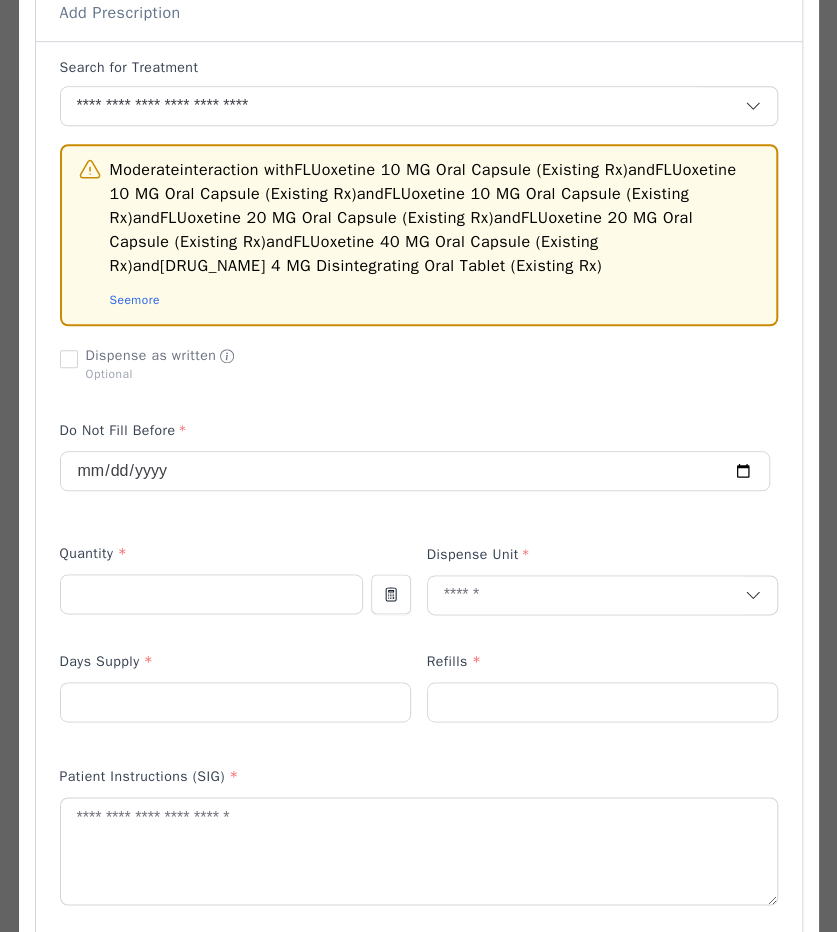 scroll, scrollTop: 452, scrollLeft: 0, axis: vertical 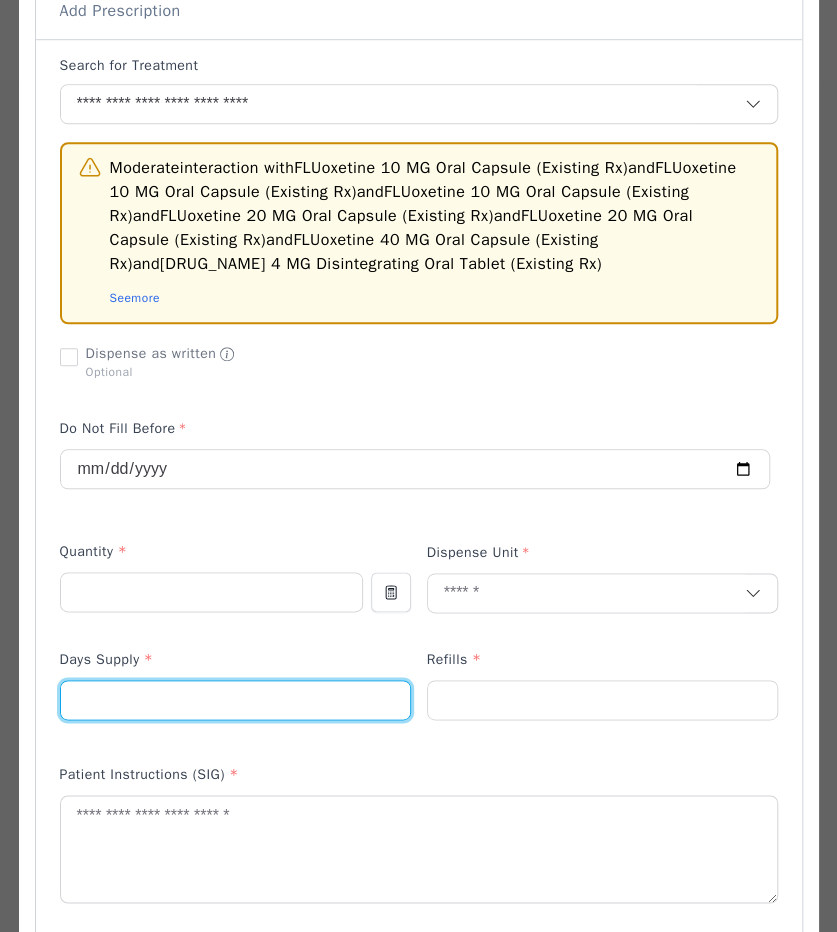 click at bounding box center [235, 700] 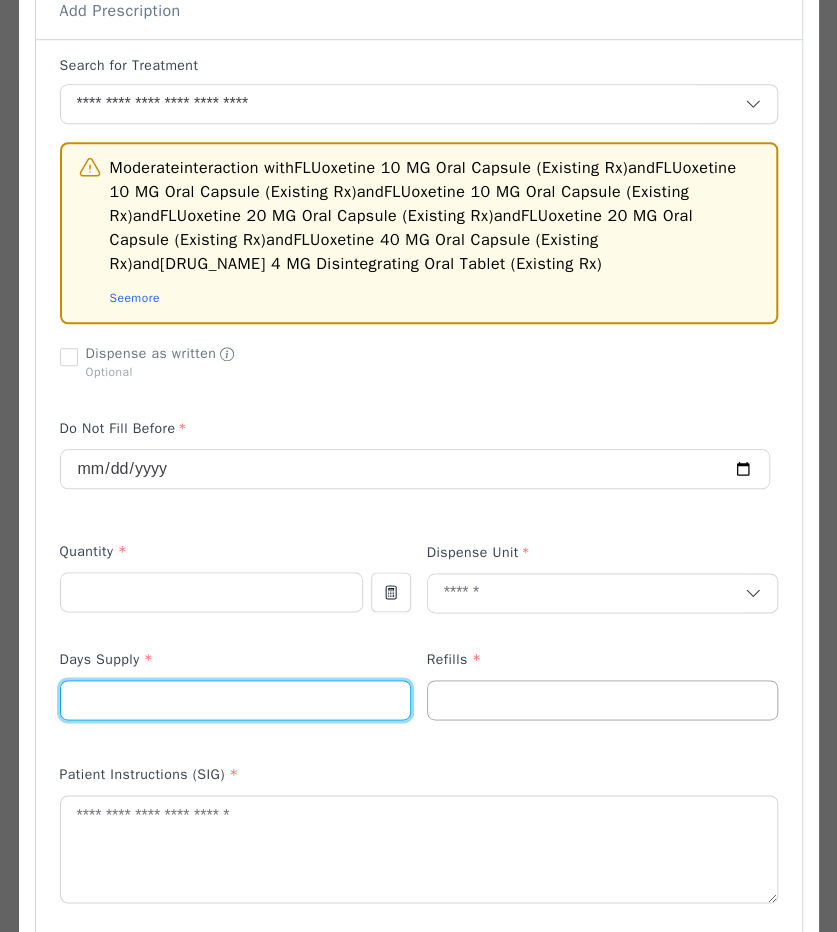type on "**" 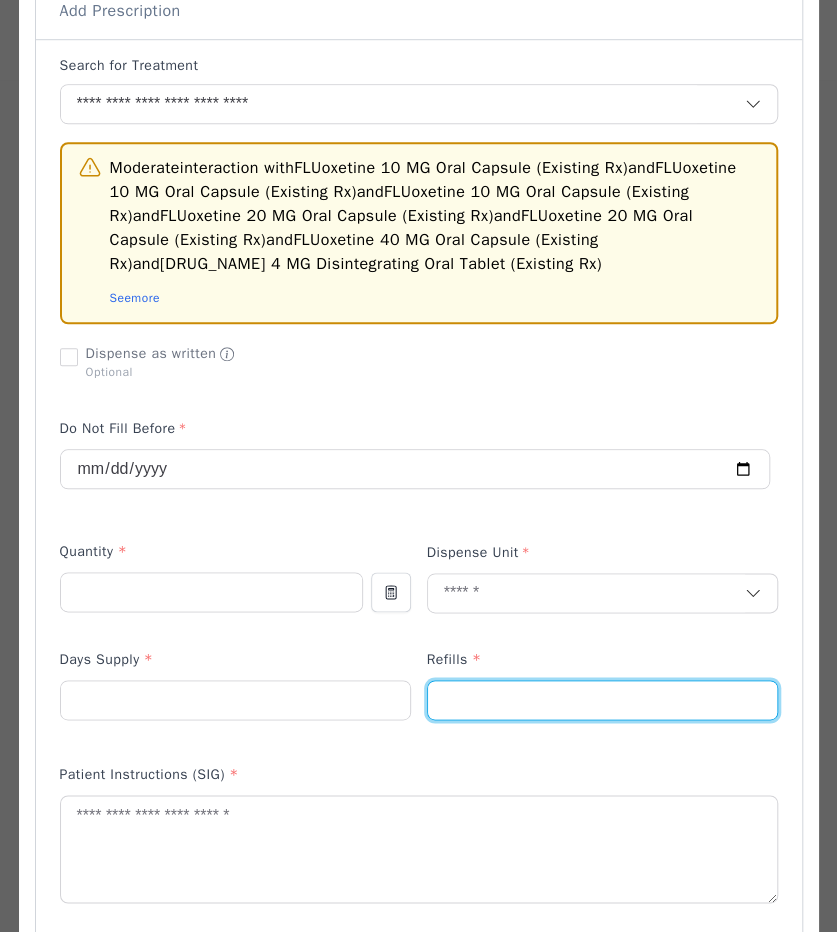 click at bounding box center [602, 700] 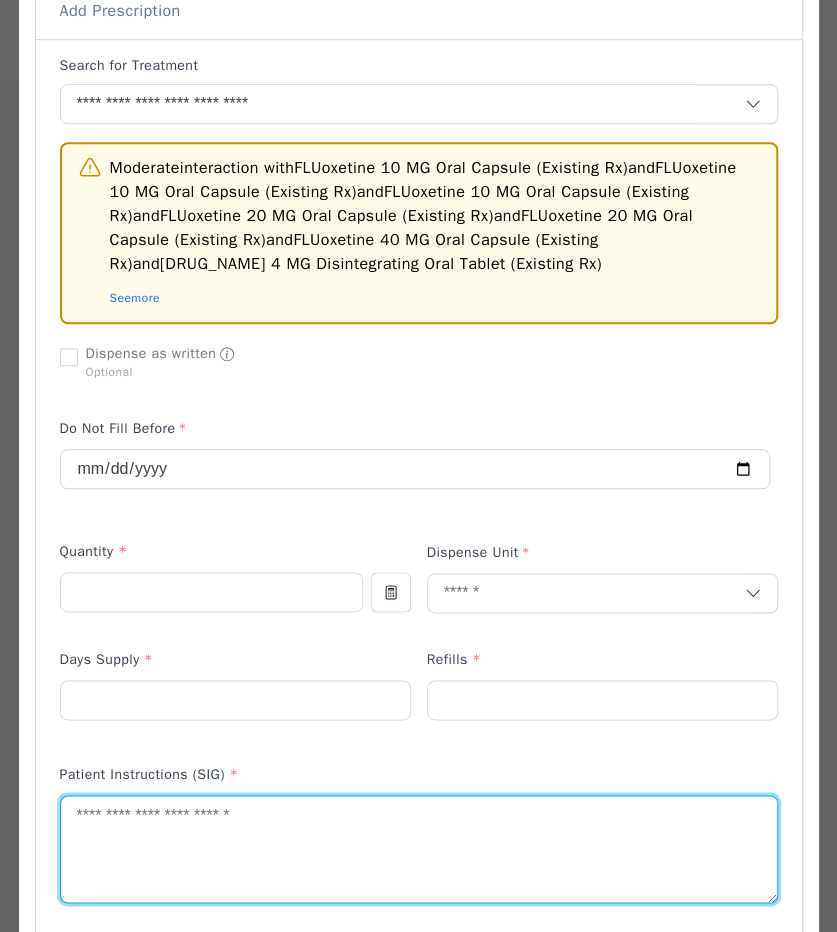 click at bounding box center (419, 849) 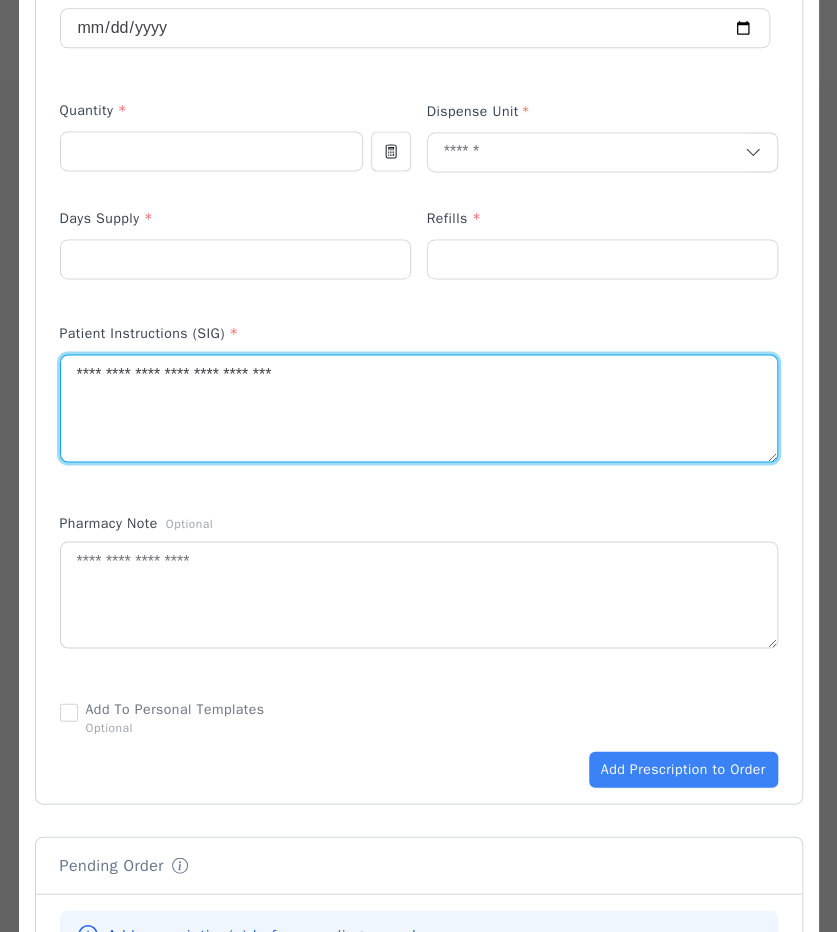 scroll, scrollTop: 894, scrollLeft: 0, axis: vertical 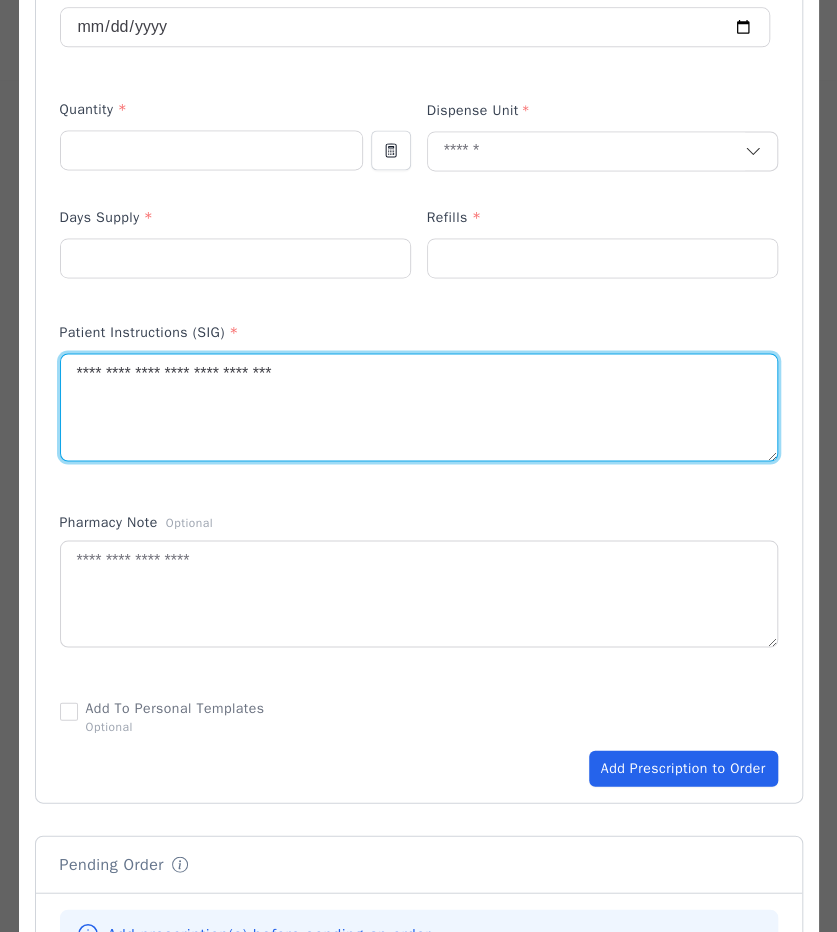 type on "**********" 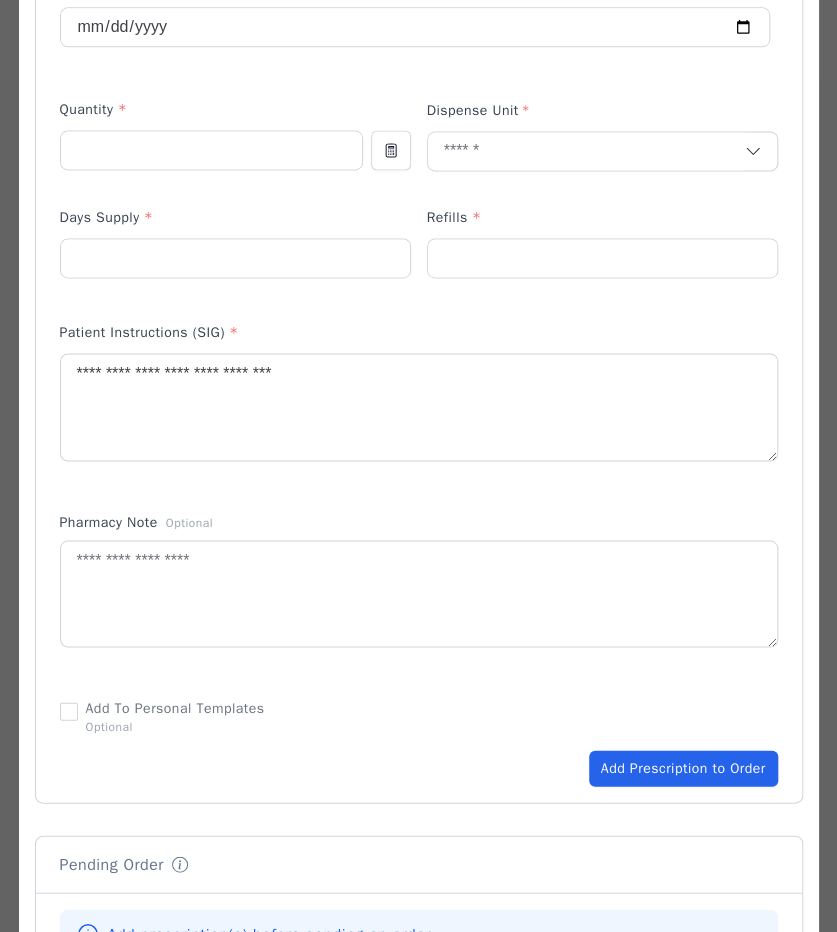 click on "Add Prescription to Order" at bounding box center [683, 768] 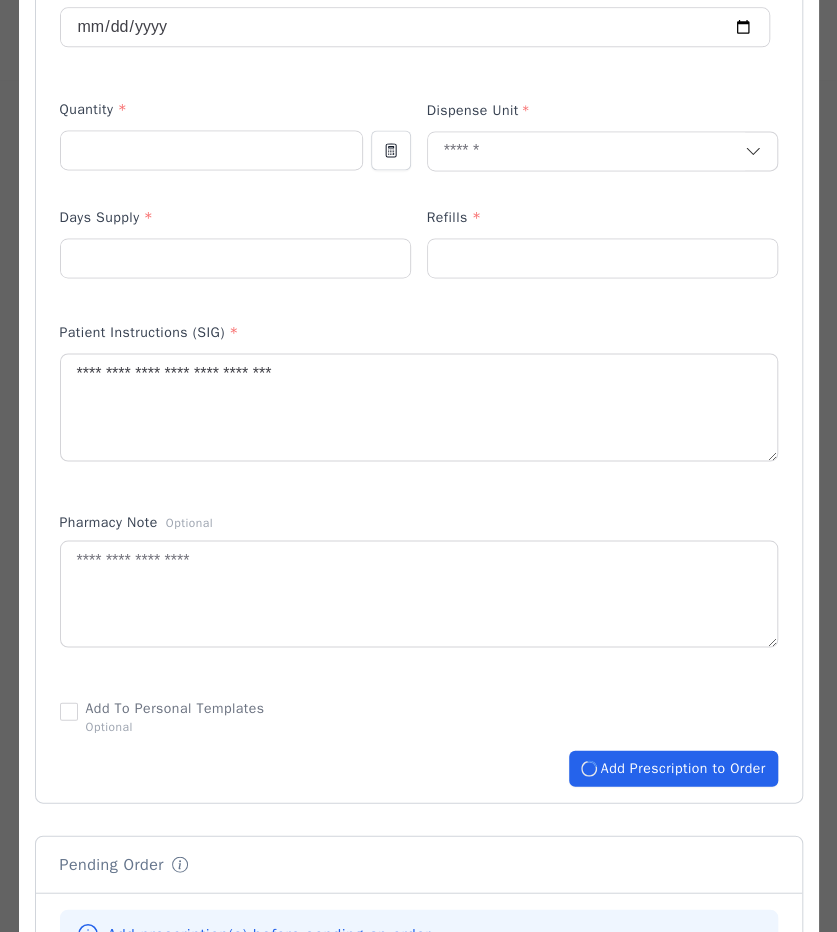 type 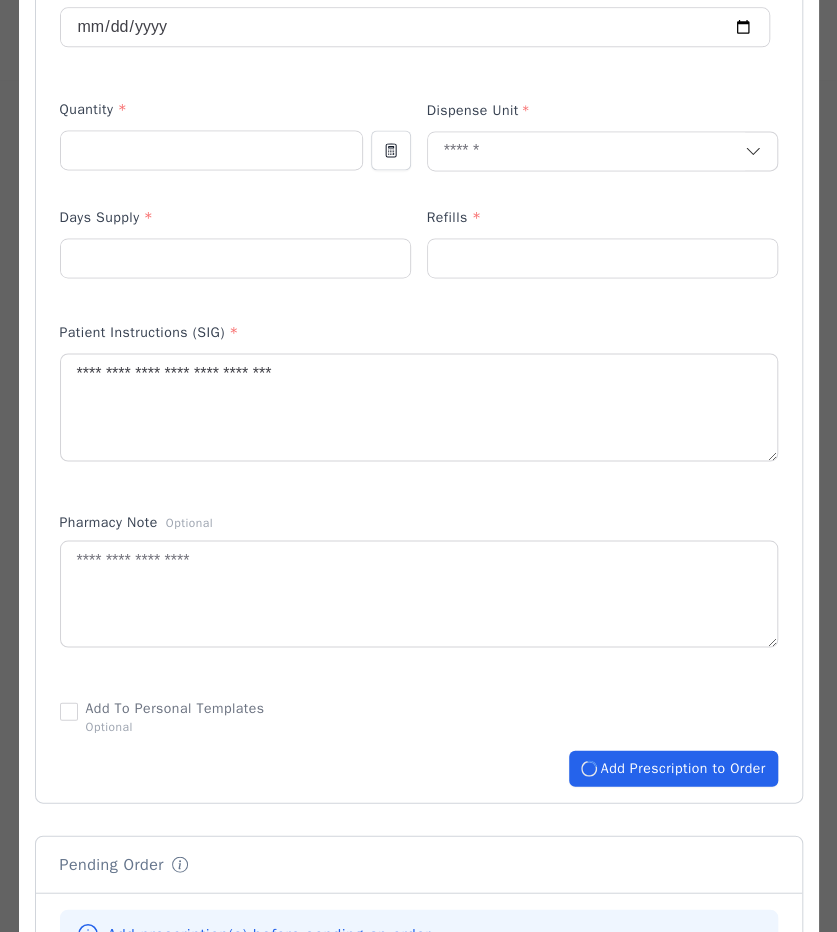 type 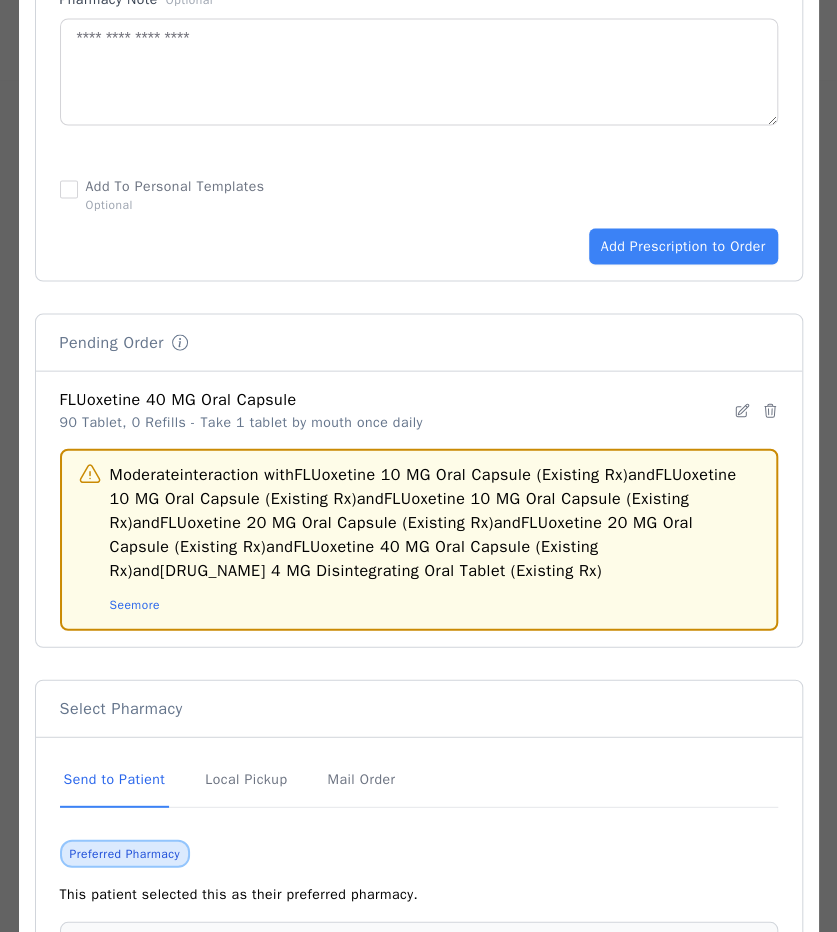 scroll, scrollTop: 1425, scrollLeft: 0, axis: vertical 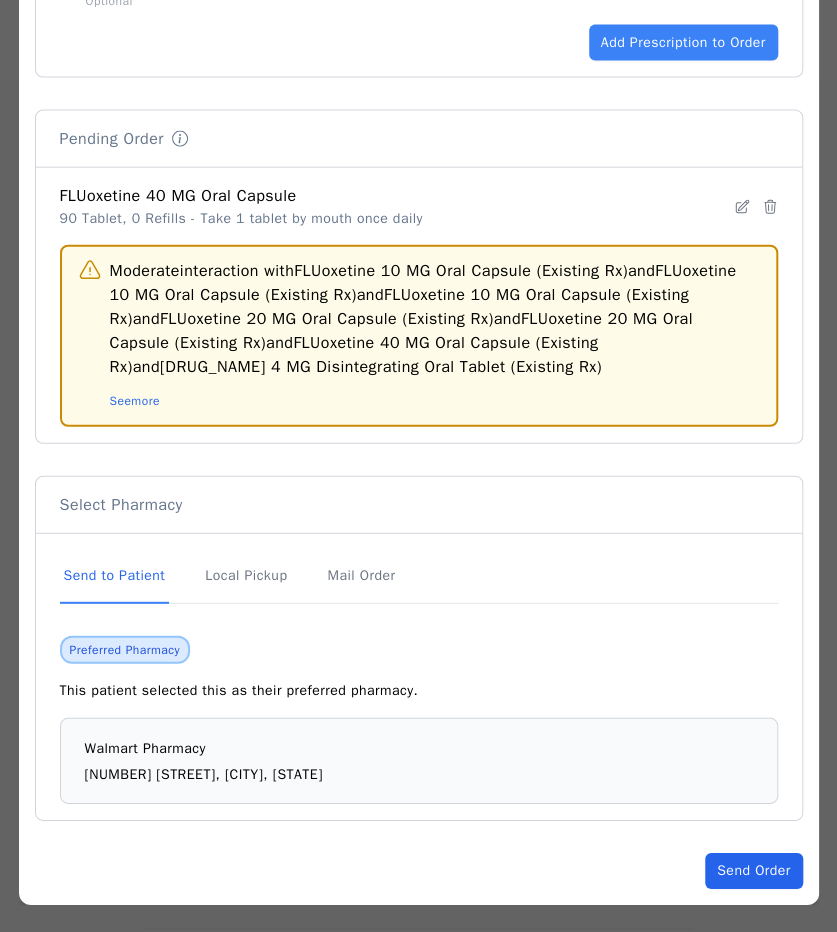 click on "Send Order" 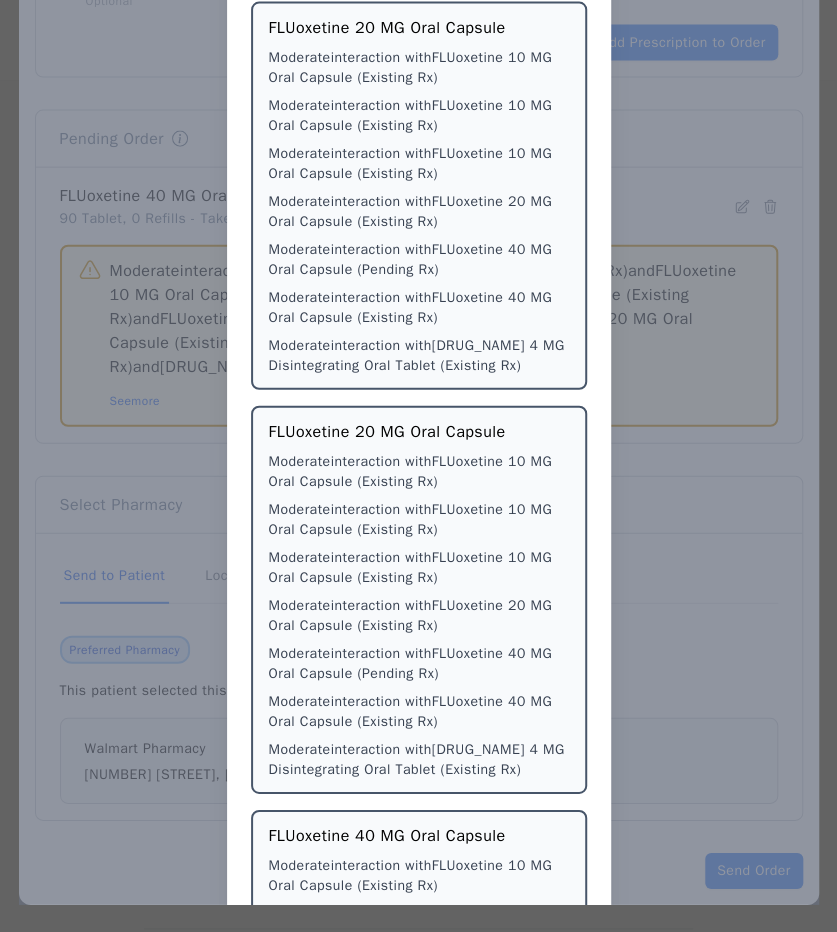 drag, startPoint x: 719, startPoint y: 858, endPoint x: 700, endPoint y: 556, distance: 302.5971 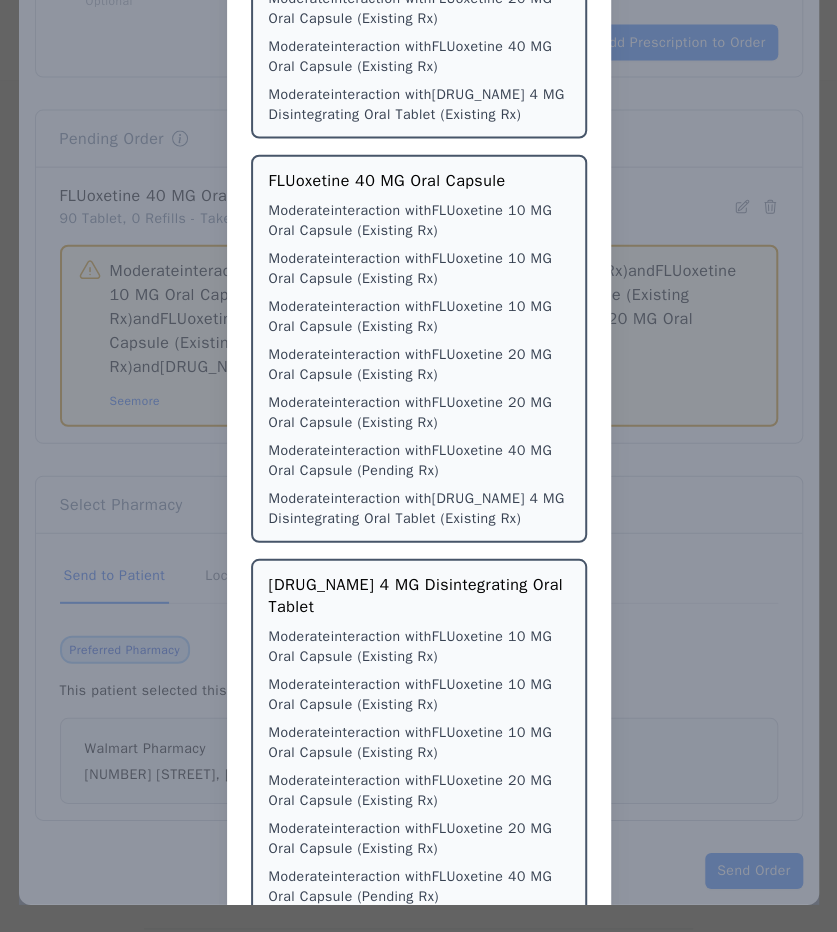 scroll, scrollTop: 1296, scrollLeft: 0, axis: vertical 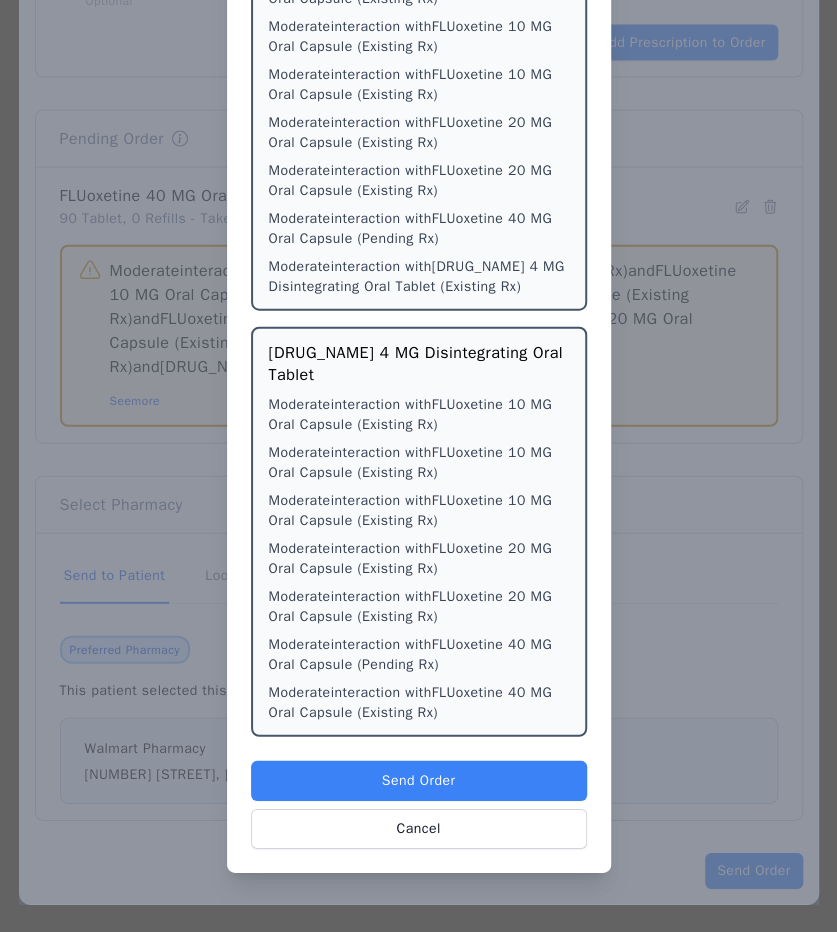 click on "Are you sure you want to send an order with  a known interaction ? [MEDICATION] [STRENGTH] [FORM] Moderate  interaction with  [MEDICATION] [STRENGTH] [FORM]   (Existing Rx) Moderate  interaction with  [MEDICATION] [STRENGTH] [FORM]   (Existing Rx) Moderate  interaction with  [MEDICATION] [STRENGTH] [FORM]   (Existing Rx) Moderate  interaction with  [MEDICATION] [STRENGTH] [FORM]   (Existing Rx) Moderate  interaction with  [MEDICATION] [STRENGTH] [FORM]   (Pending Rx) Moderate  interaction with  [MEDICATION] [STRENGTH] [FORM]   (Existing Rx) Moderate  interaction with  [MEDICATION] [STRENGTH] [FORM]   (Existing Rx) [MEDICATION] [STRENGTH] [FORM] Moderate  interaction with  [MEDICATION] [STRENGTH] [FORM]   (Existing Rx) Moderate  interaction with  [MEDICATION] [STRENGTH] [FORM]   (Existing Rx) Moderate  interaction with  [MEDICATION] [STRENGTH] [FORM]   (Existing Rx) Moderate  interaction with  [MEDICATION] [STRENGTH] [FORM]   (Existing Rx) Moderate  interaction with  [MEDICATION] [STRENGTH] [FORM]" at bounding box center (419, -890) 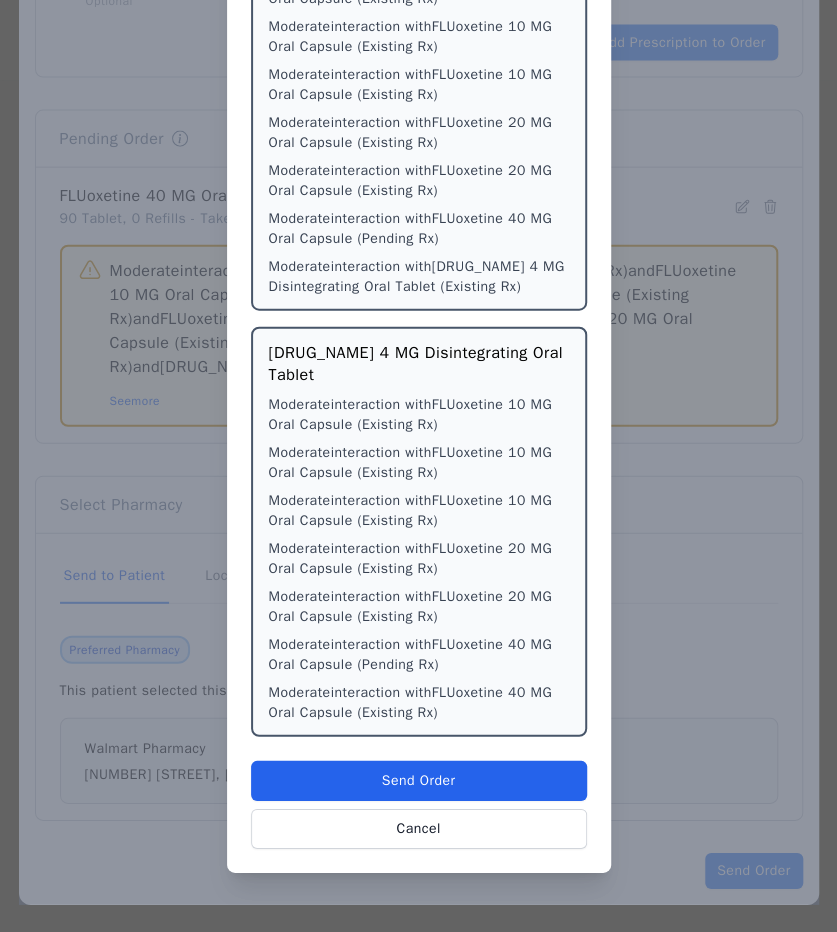 click on "Send Order" at bounding box center [419, 781] 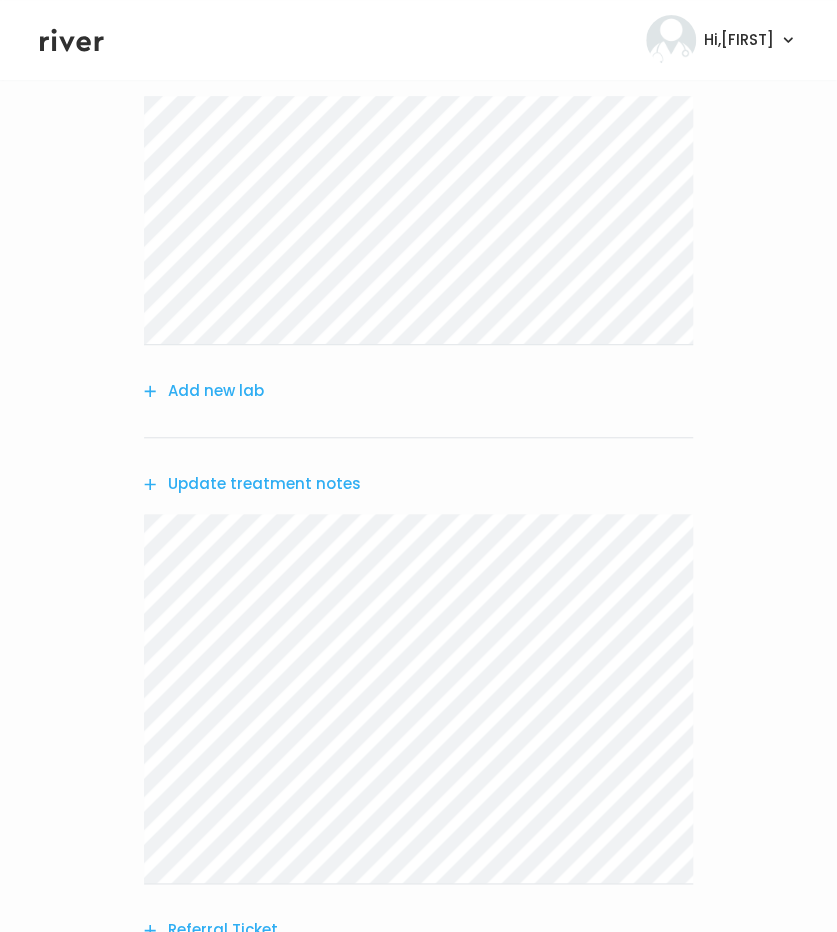 scroll, scrollTop: 507, scrollLeft: 0, axis: vertical 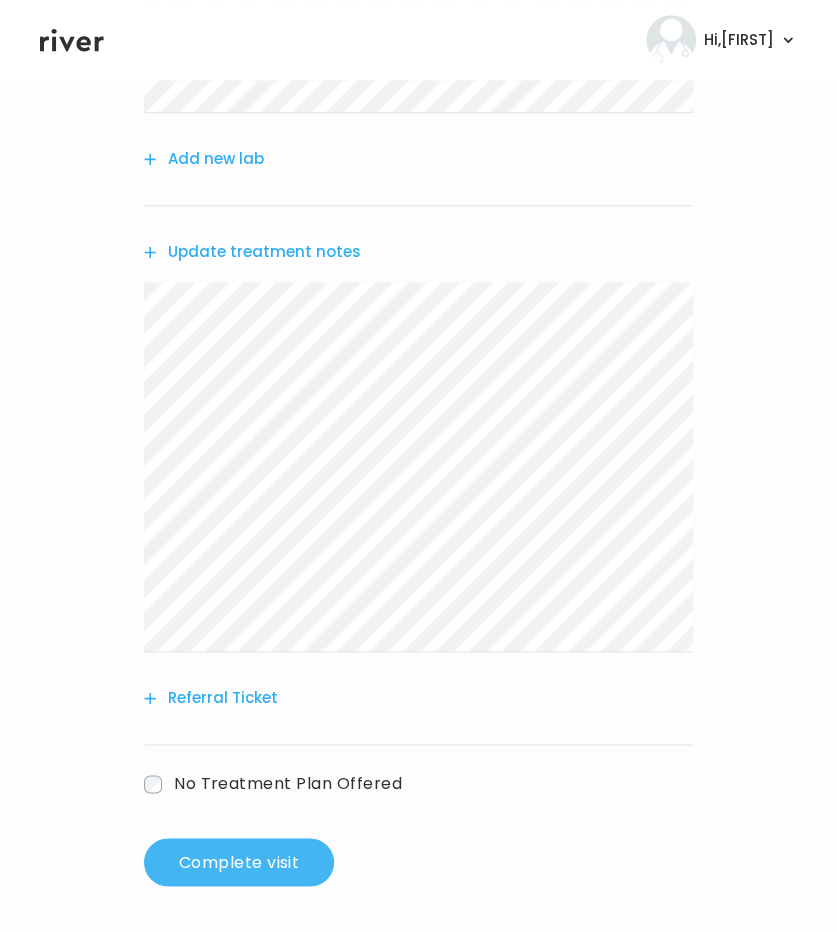 click on "Complete visit" at bounding box center [239, 862] 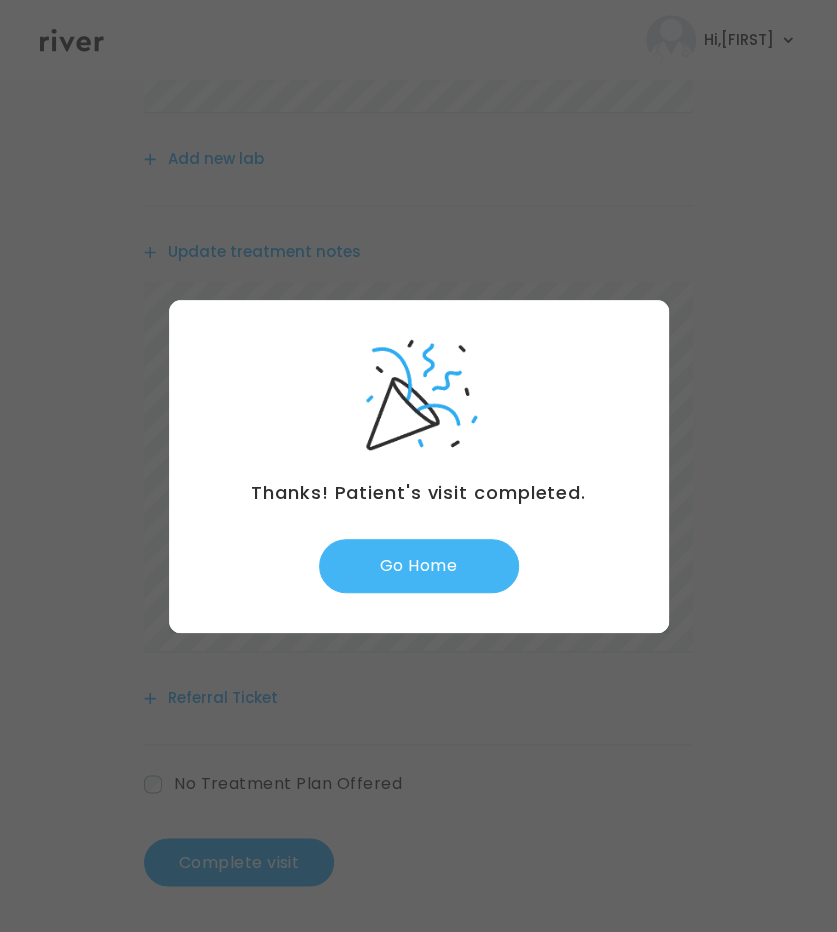 click on "Go Home" at bounding box center (419, 566) 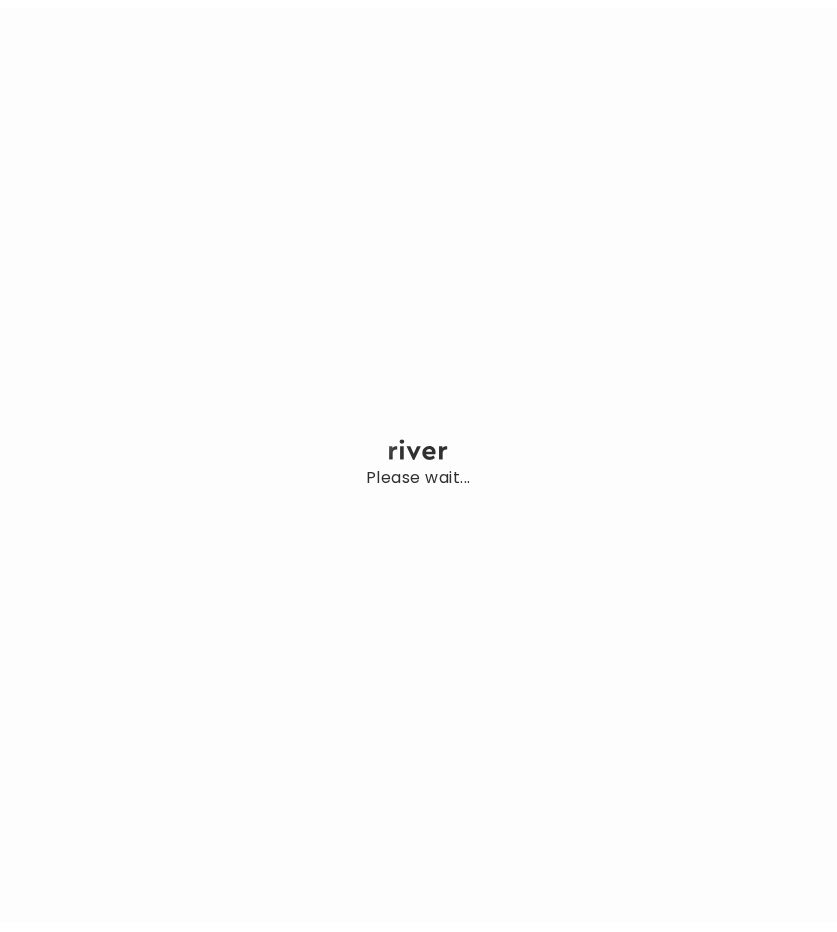scroll, scrollTop: 0, scrollLeft: 0, axis: both 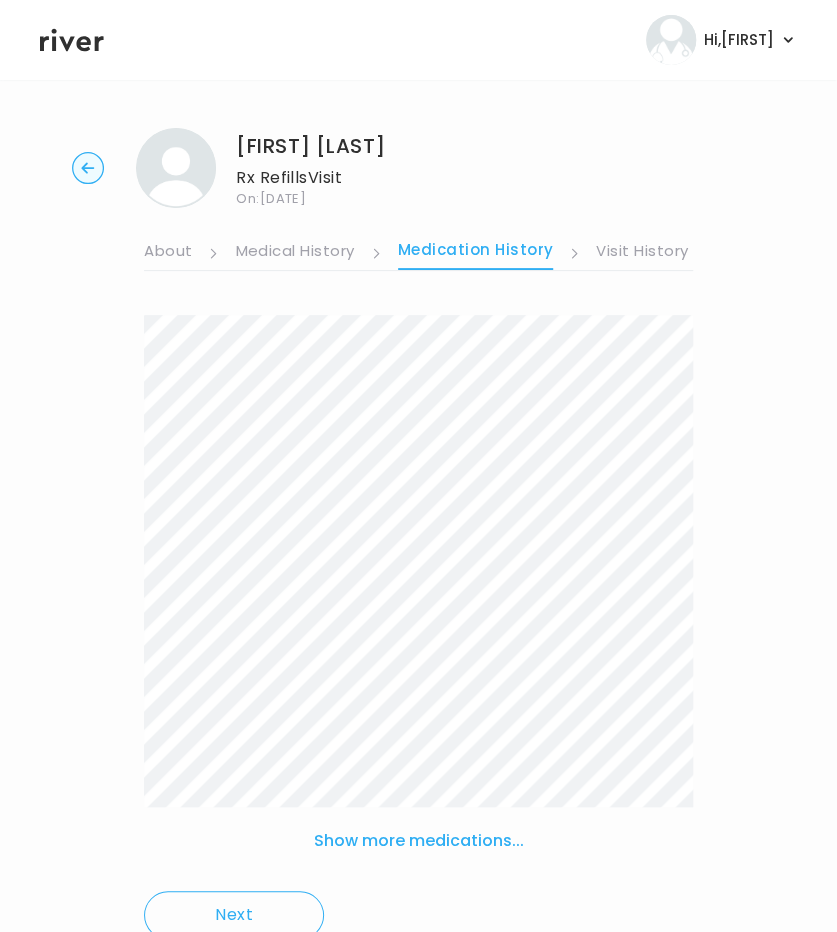 click on "Visit History" at bounding box center (642, 253) 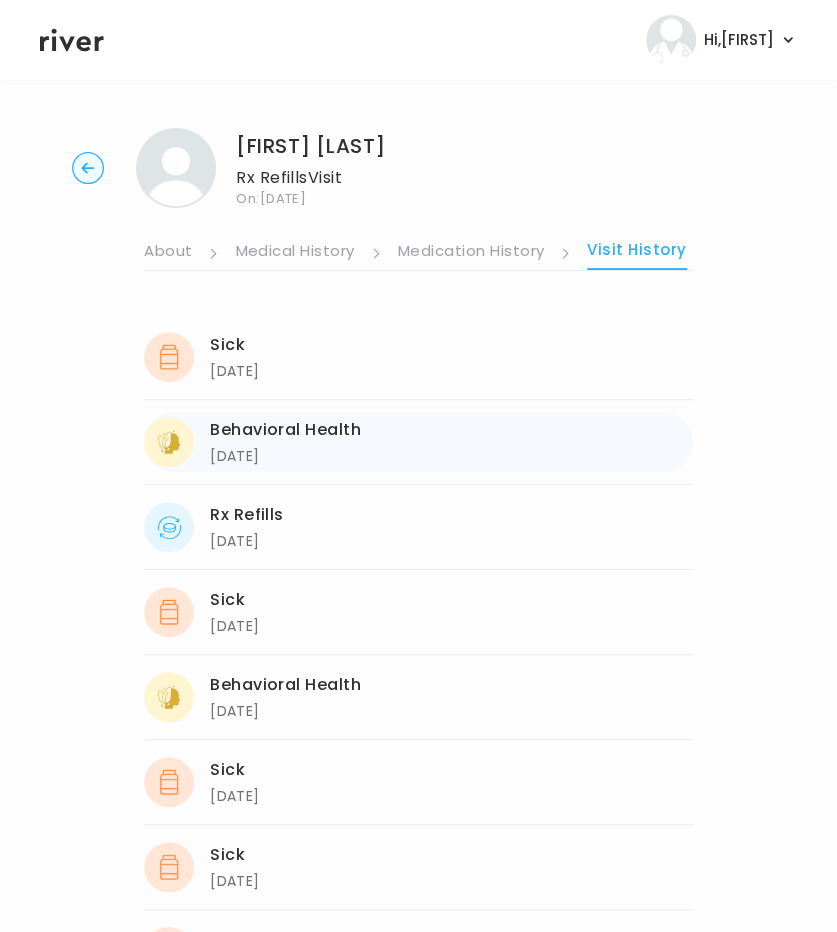 click on "[DATE]" at bounding box center [285, 456] 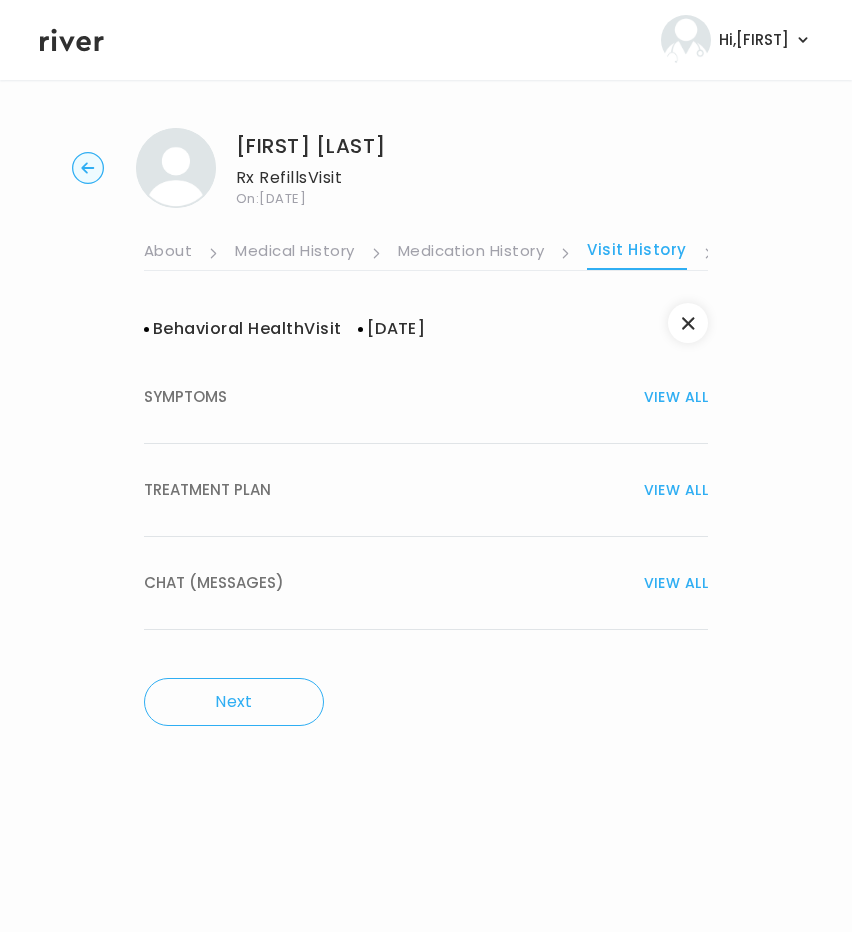 click on "TREATMENT PLAN VIEW ALL" at bounding box center (426, 490) 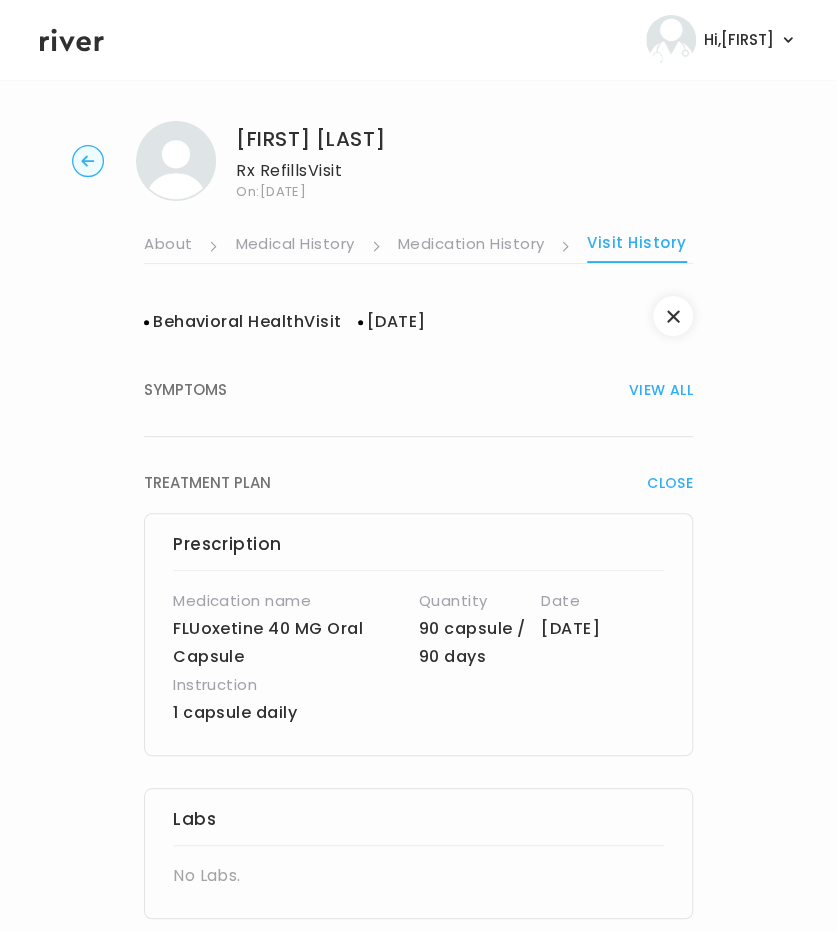 scroll, scrollTop: 0, scrollLeft: 0, axis: both 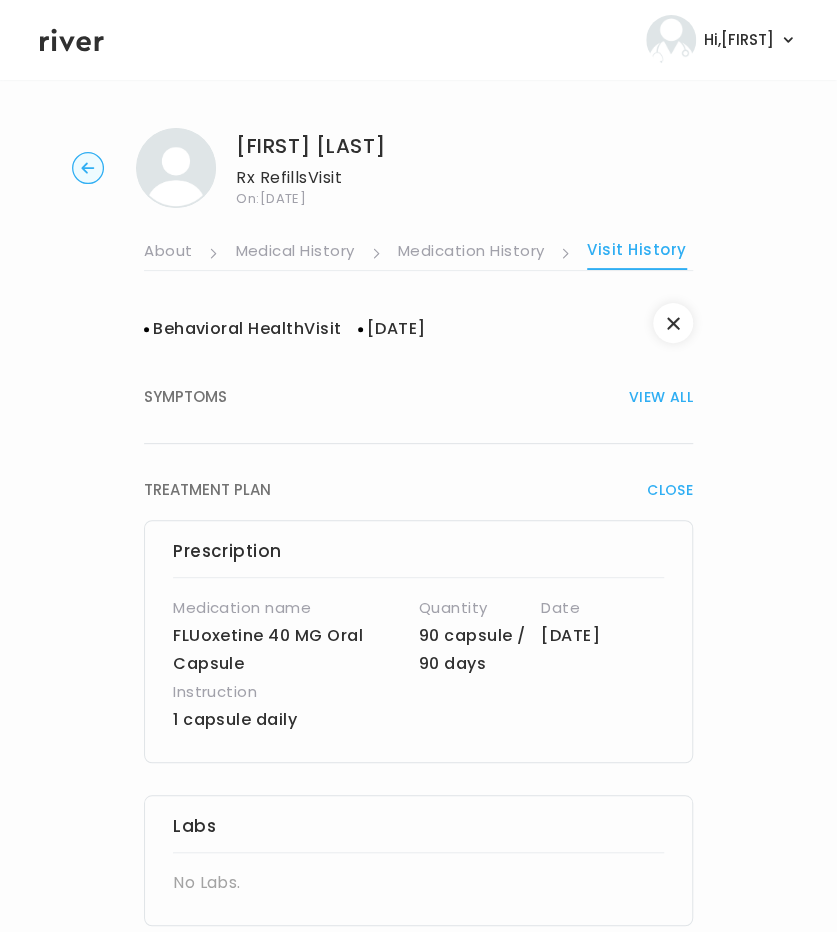 click 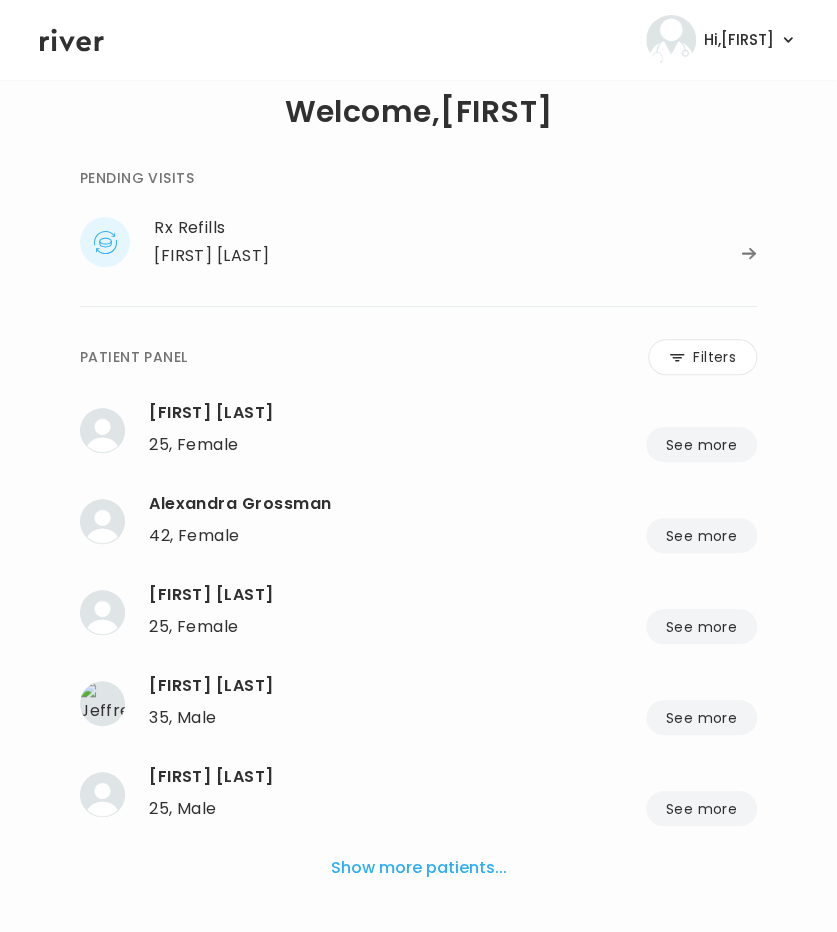 scroll, scrollTop: 0, scrollLeft: 0, axis: both 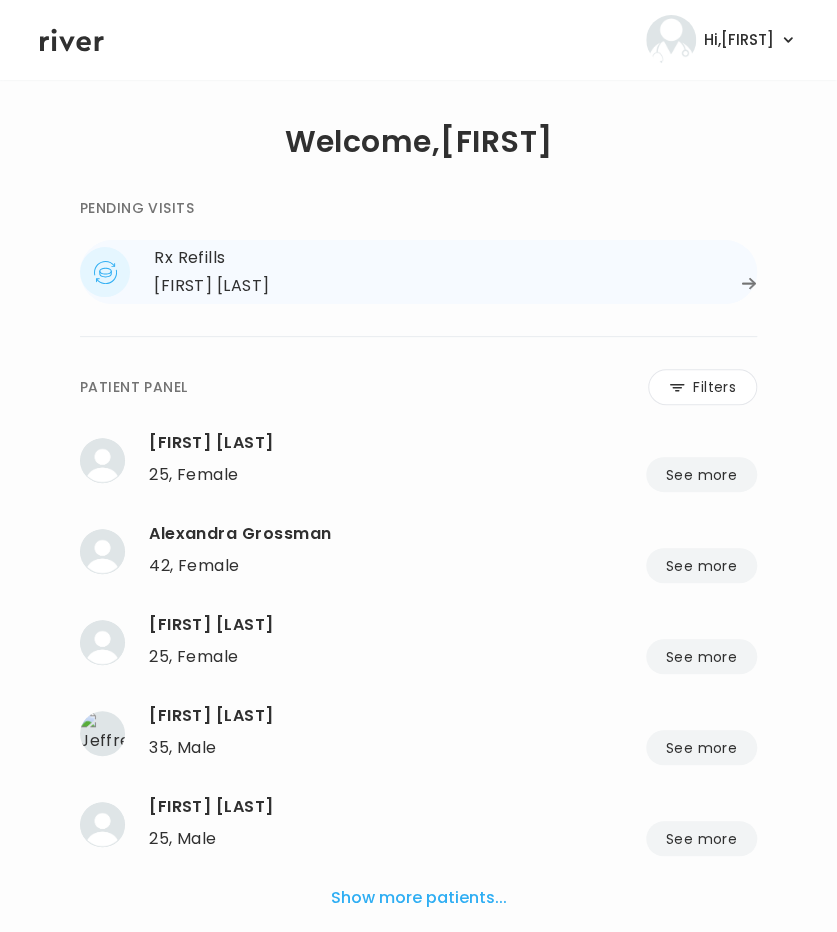 click on "[FIRST] [LAST]" at bounding box center [455, 286] 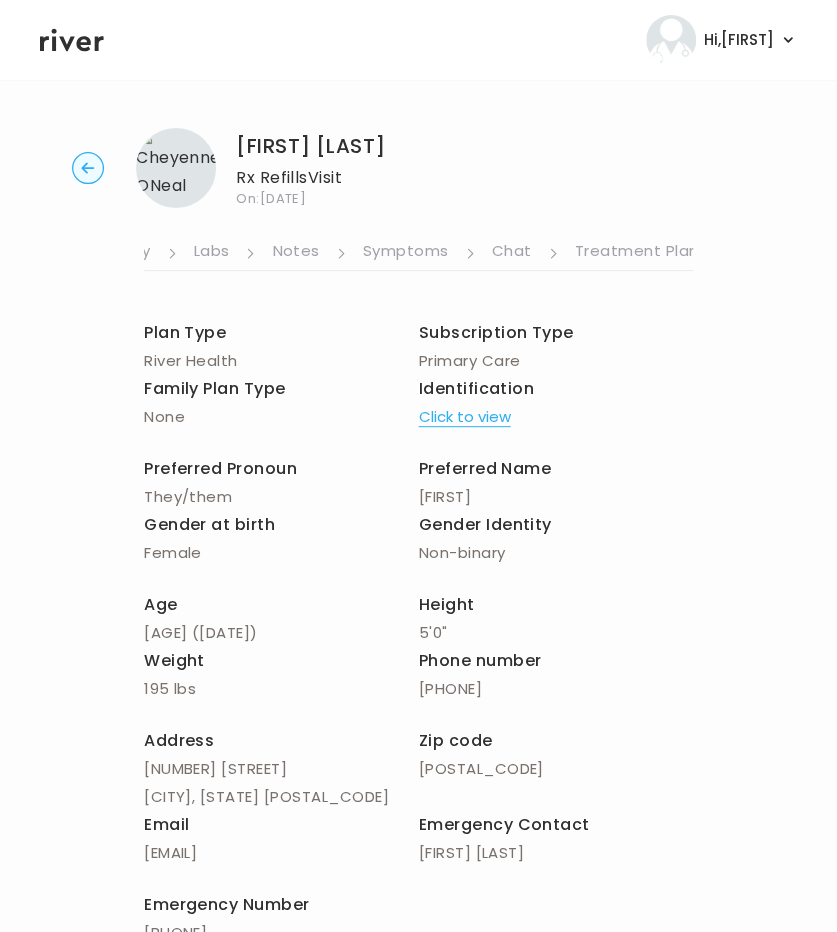 scroll, scrollTop: 0, scrollLeft: 404, axis: horizontal 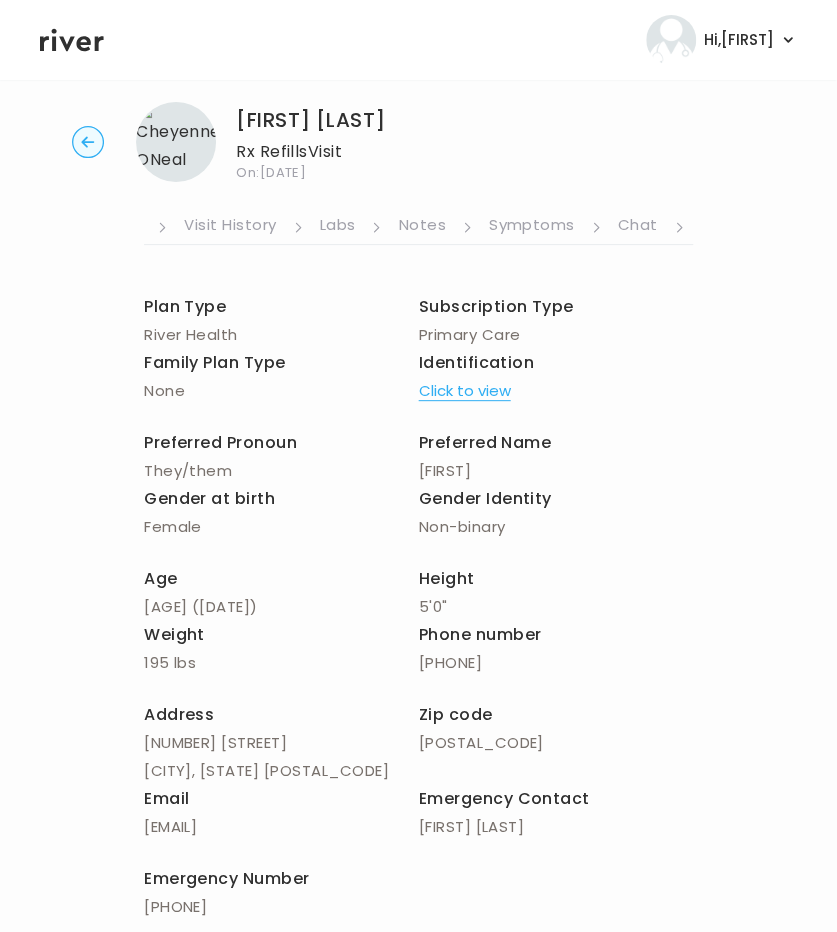 click on "Visit History" at bounding box center (230, 227) 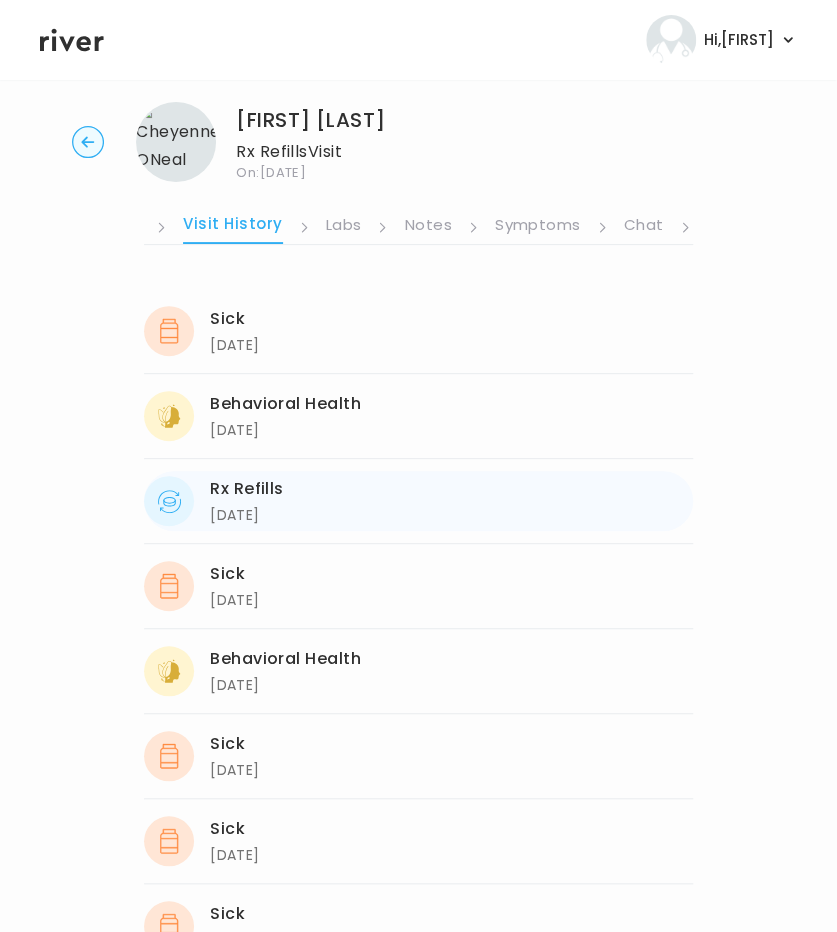 click on "Rx Refills" at bounding box center [247, 489] 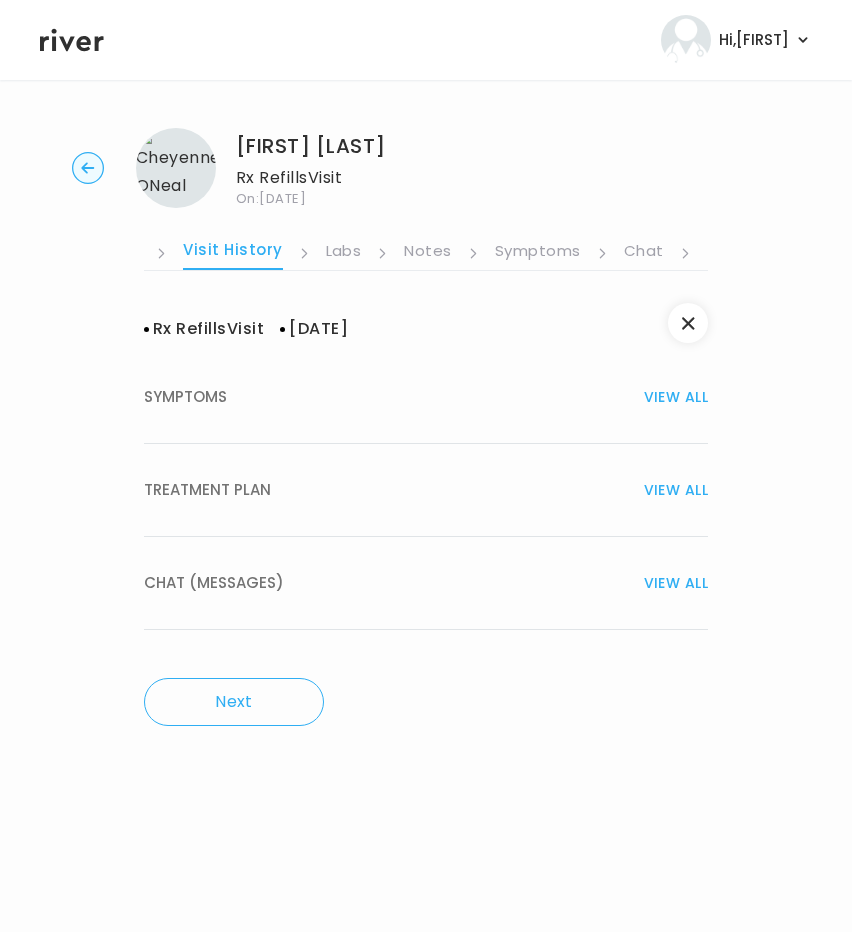click on "TREATMENT PLAN" at bounding box center [207, 490] 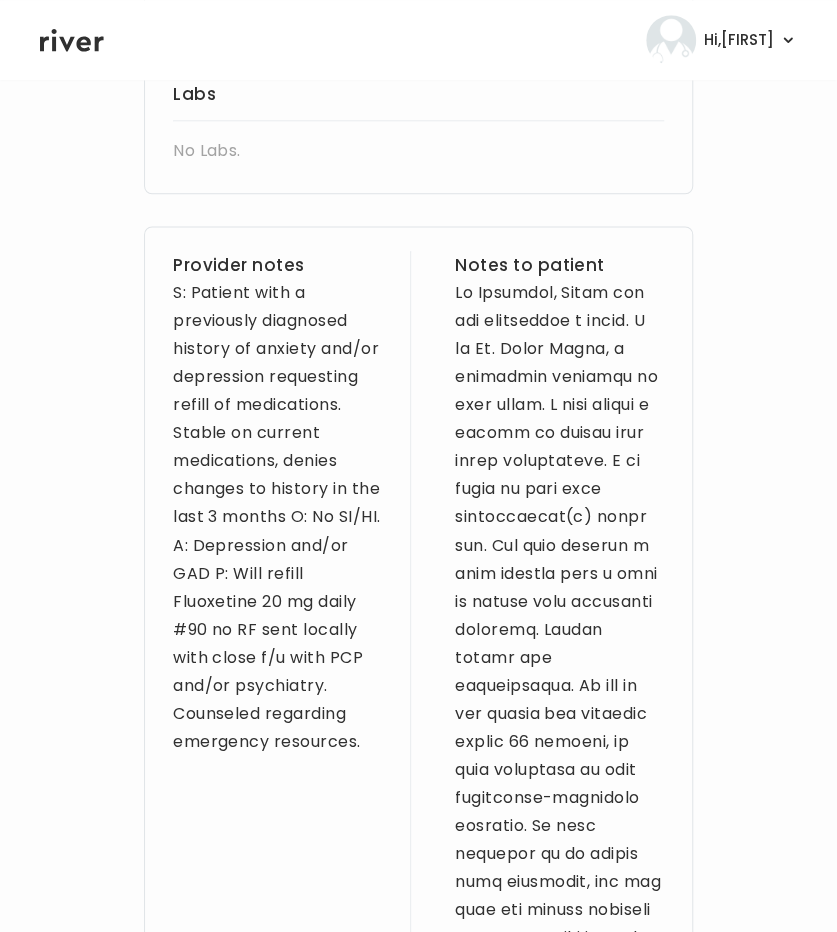 scroll, scrollTop: 740, scrollLeft: 0, axis: vertical 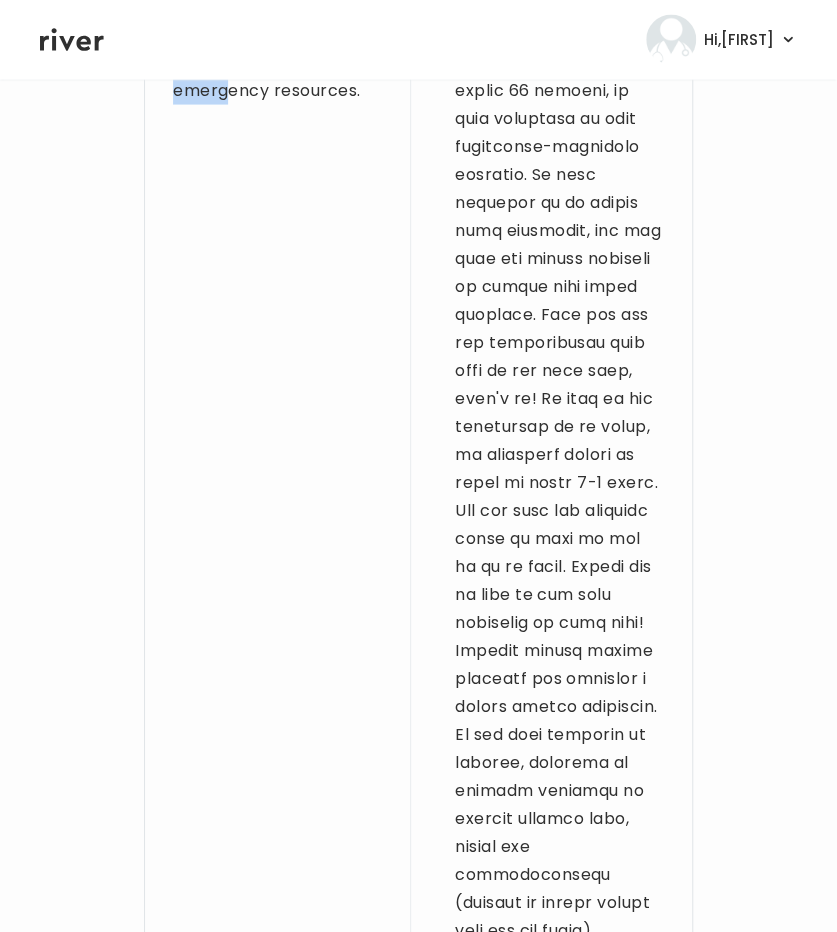 drag, startPoint x: 166, startPoint y: 281, endPoint x: 234, endPoint y: 129, distance: 166.51727 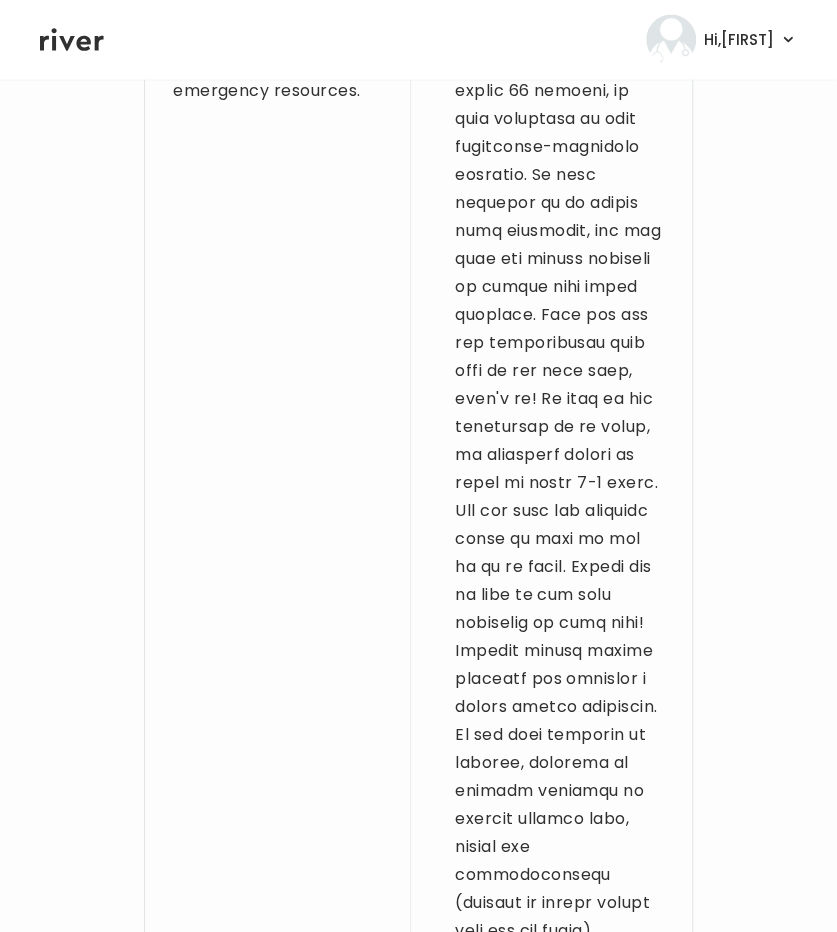 click on "Provider notes S: Patient with a previously diagnosed history of anxiety and/or depression requesting refill of medications. Stable on current medications, denies changes to history in the last 3 months
O: No SI/HI.
A: Depression and/or GAD
P: Will refill Fluoxetine 20 mg daily #90 no RF sent locally with close f/u with PCP and/or psychiatry. Counseled regarding emergency resources." at bounding box center (277, 469) 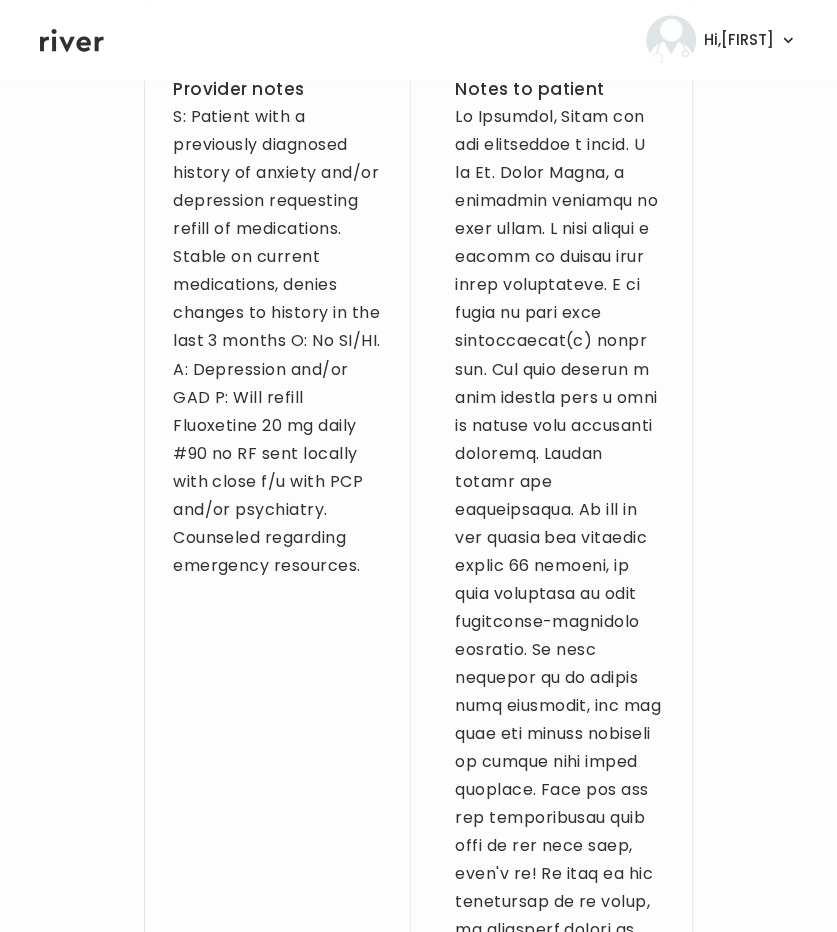 scroll, scrollTop: 886, scrollLeft: 0, axis: vertical 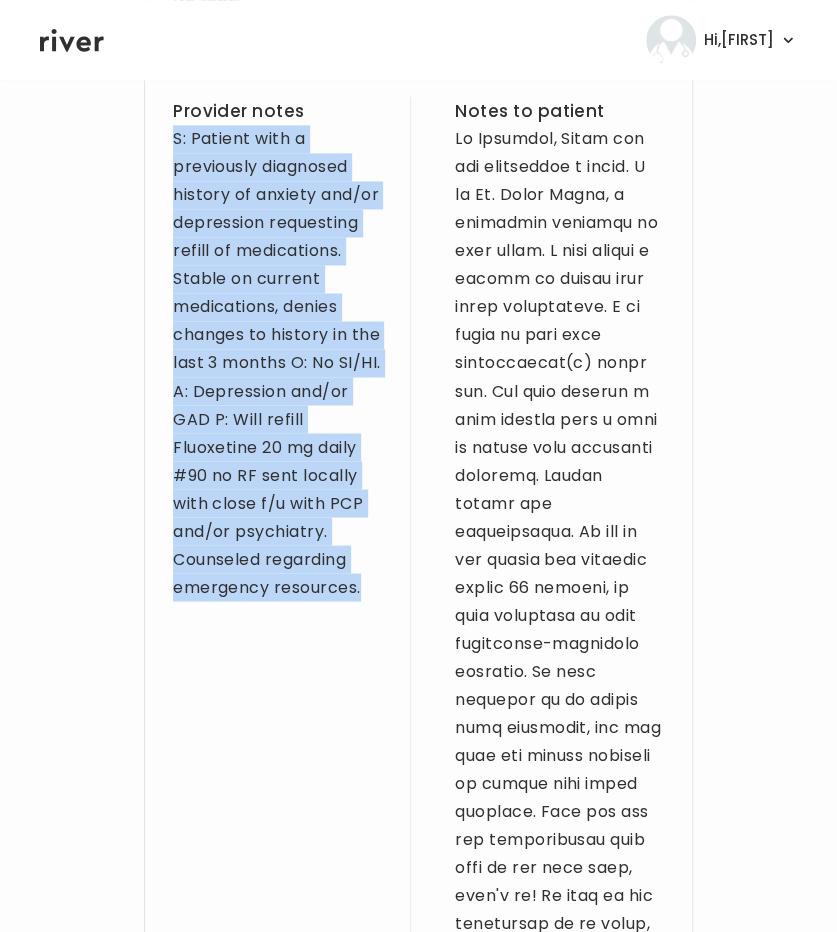 drag, startPoint x: 370, startPoint y: 601, endPoint x: 145, endPoint y: 145, distance: 508.48895 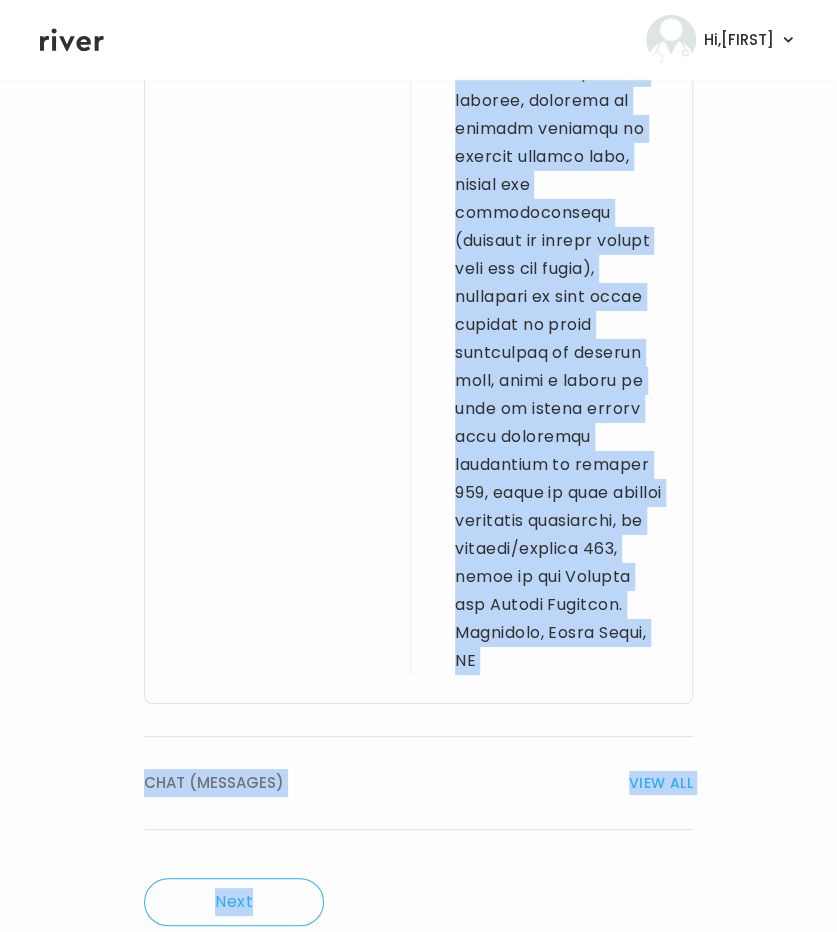 scroll, scrollTop: 2086, scrollLeft: 0, axis: vertical 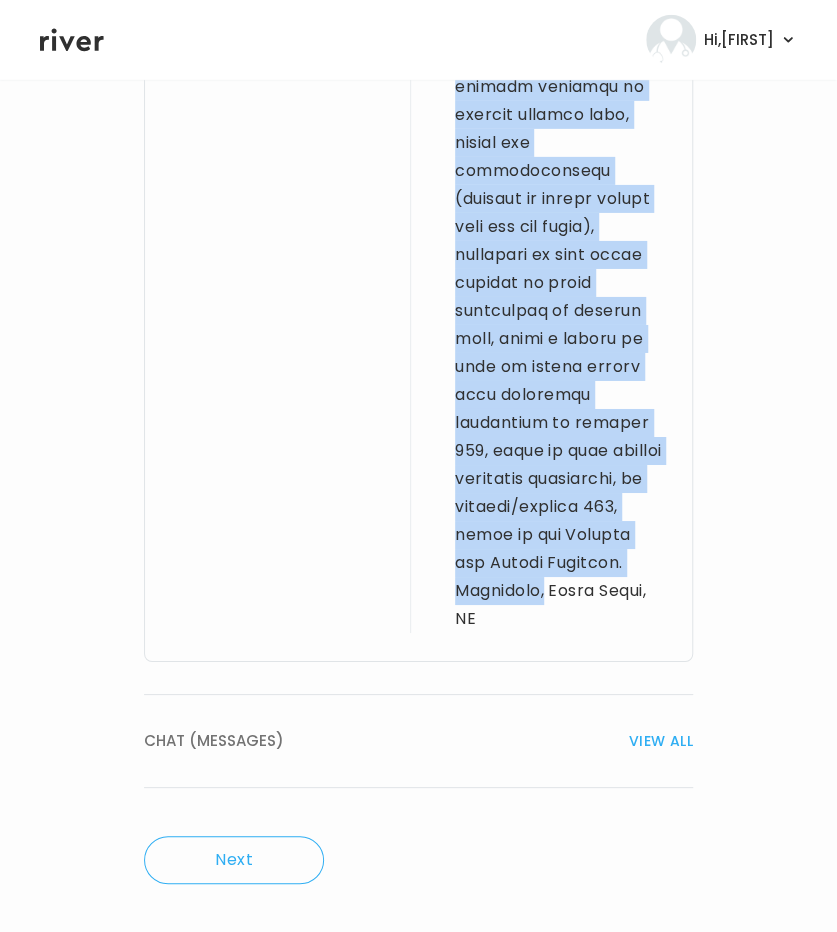 drag, startPoint x: 451, startPoint y: 149, endPoint x: 661, endPoint y: 591, distance: 489.3506 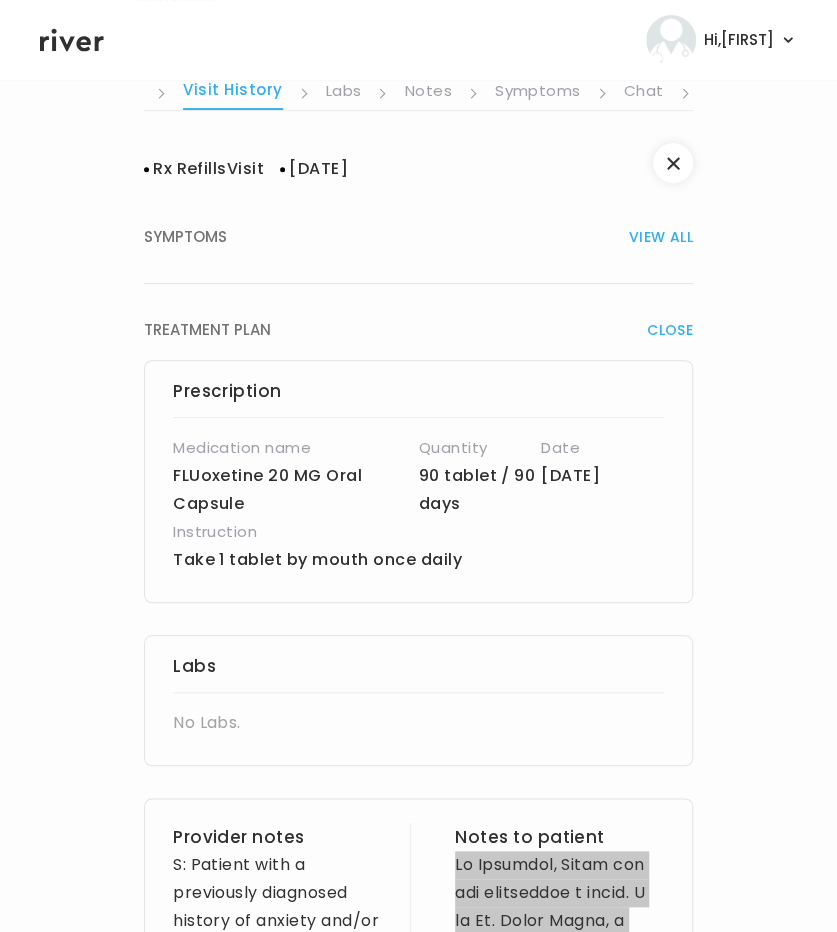 scroll, scrollTop: 0, scrollLeft: 0, axis: both 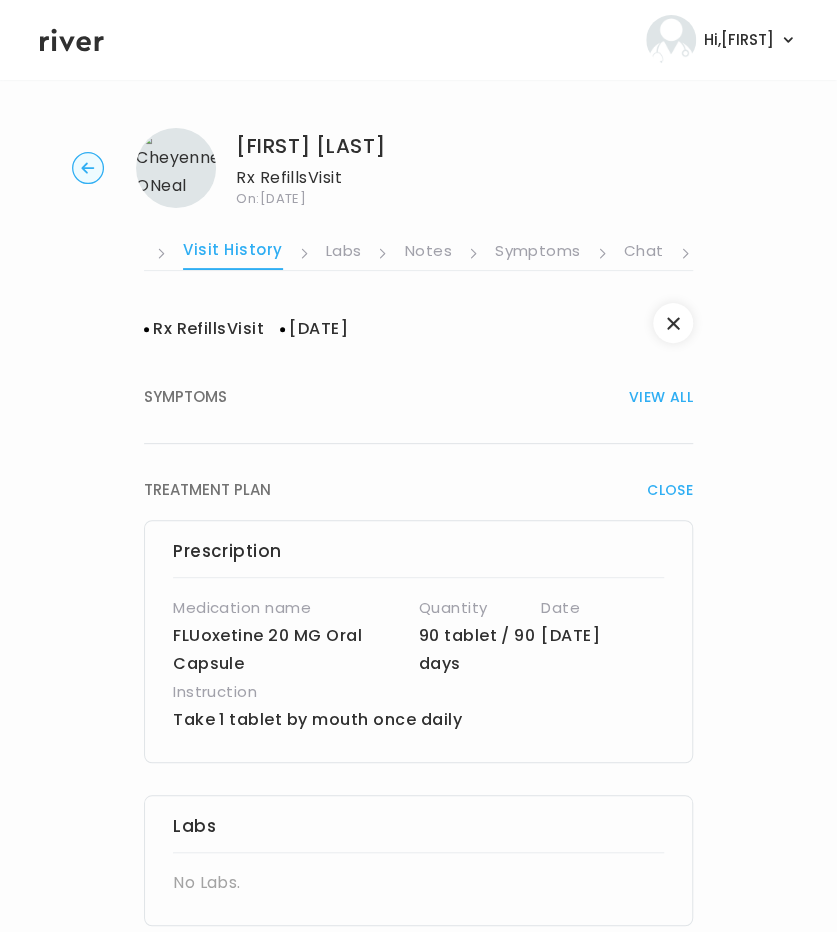 click on "Symptoms" at bounding box center (538, 253) 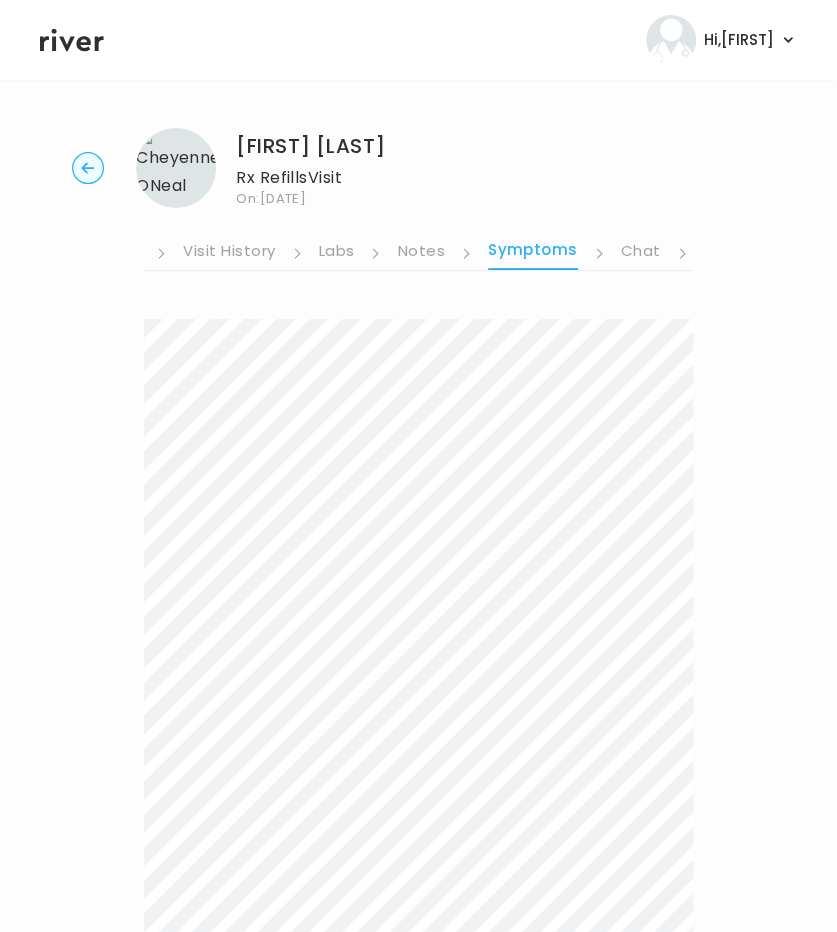 scroll, scrollTop: 432, scrollLeft: 0, axis: vertical 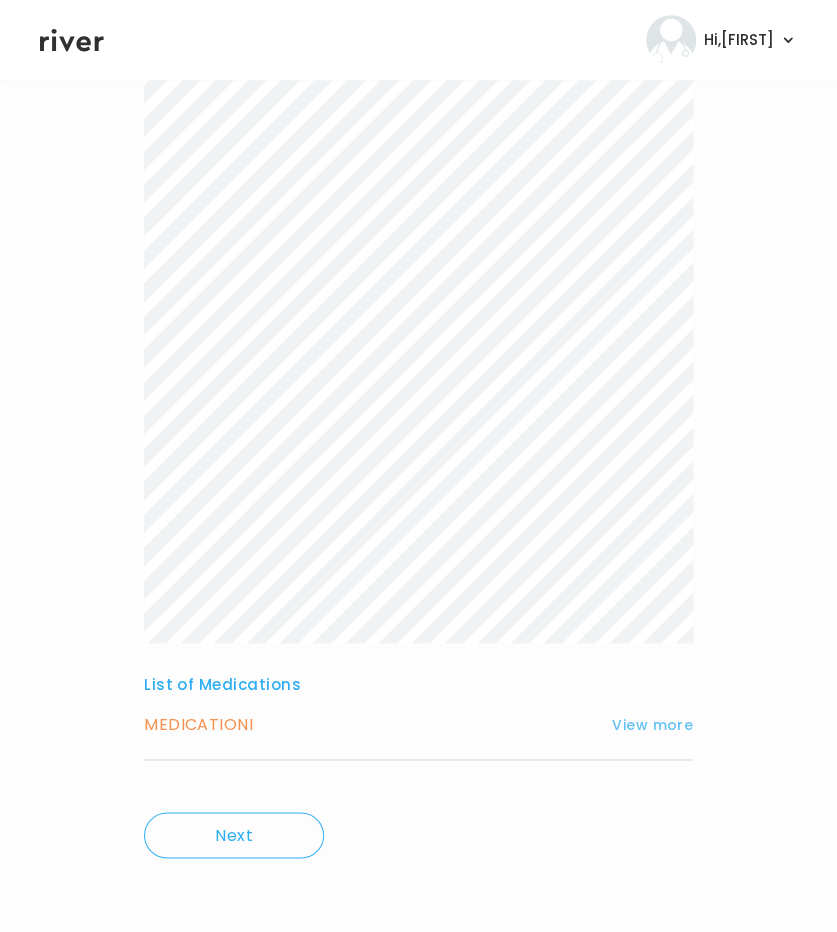 click on "View more" at bounding box center [652, 725] 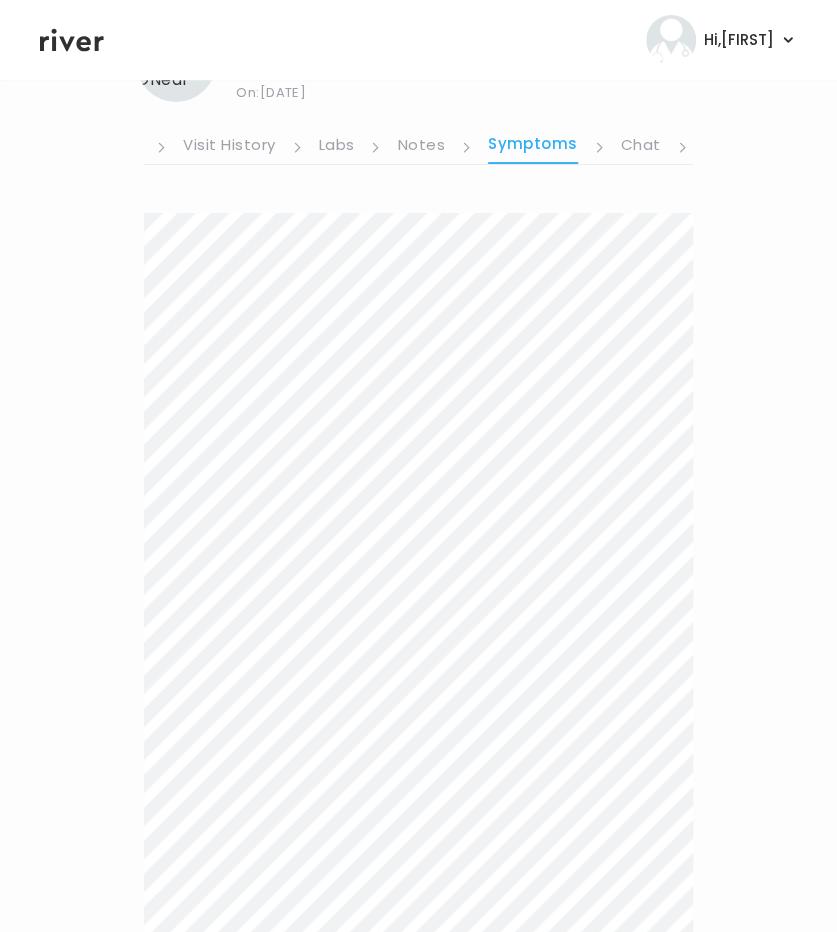 scroll, scrollTop: 0, scrollLeft: 0, axis: both 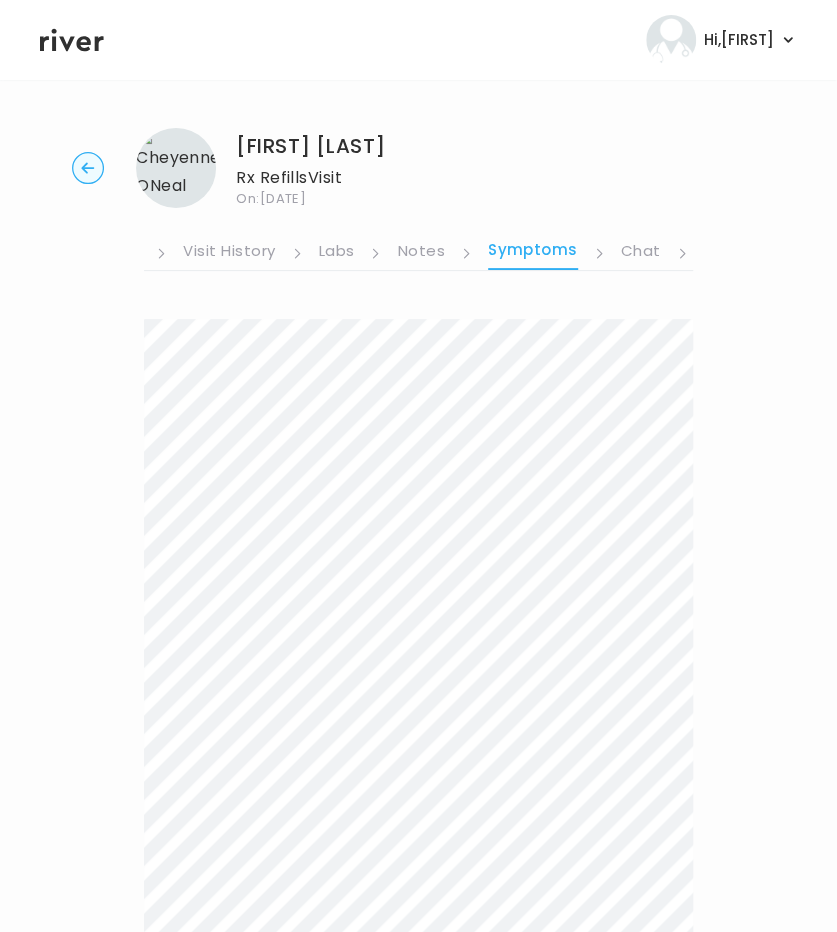 click on "Visit History" at bounding box center (229, 253) 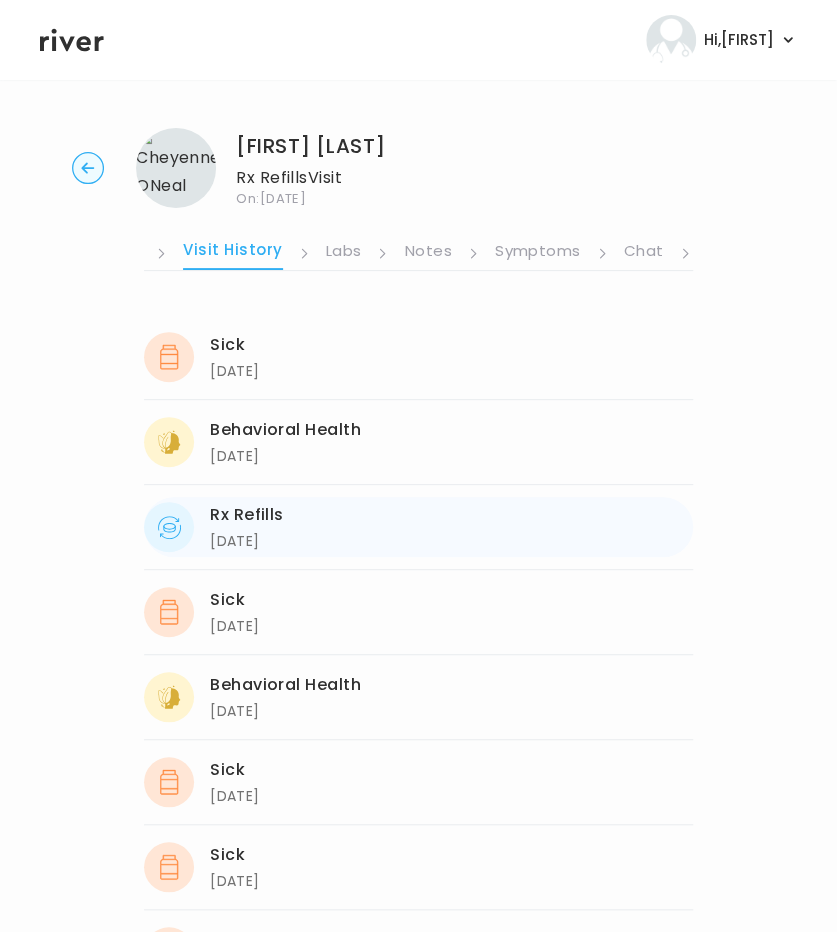click on "12/13/2024" at bounding box center (247, 541) 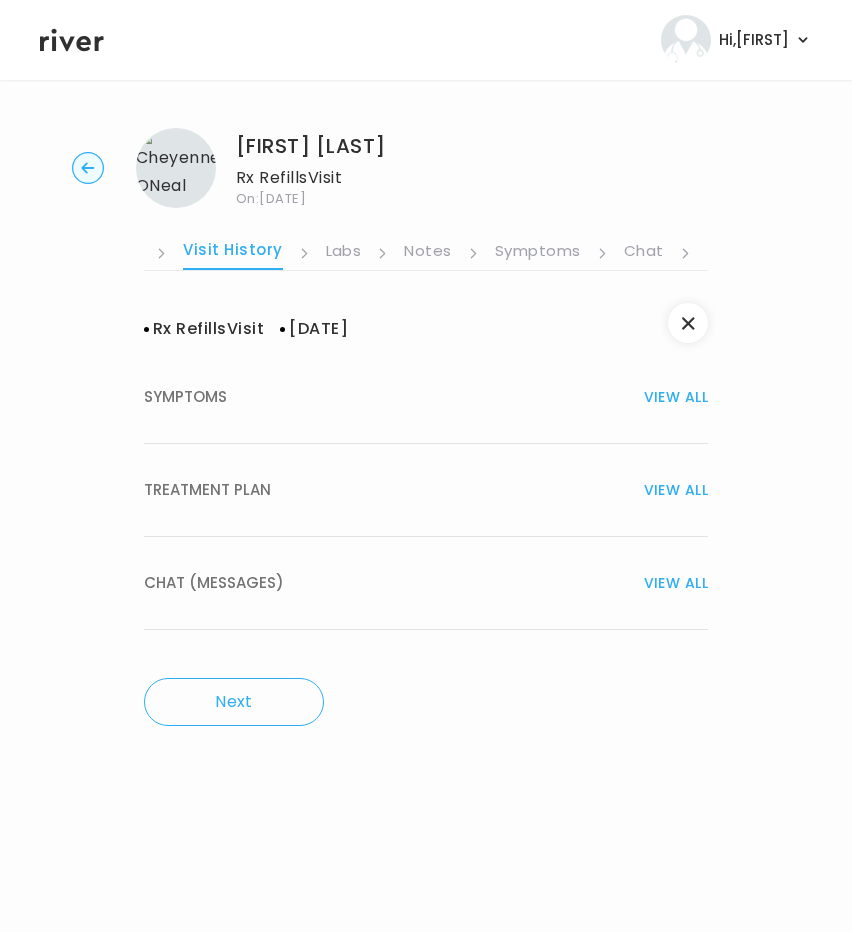 click on "TREATMENT PLAN" at bounding box center (207, 490) 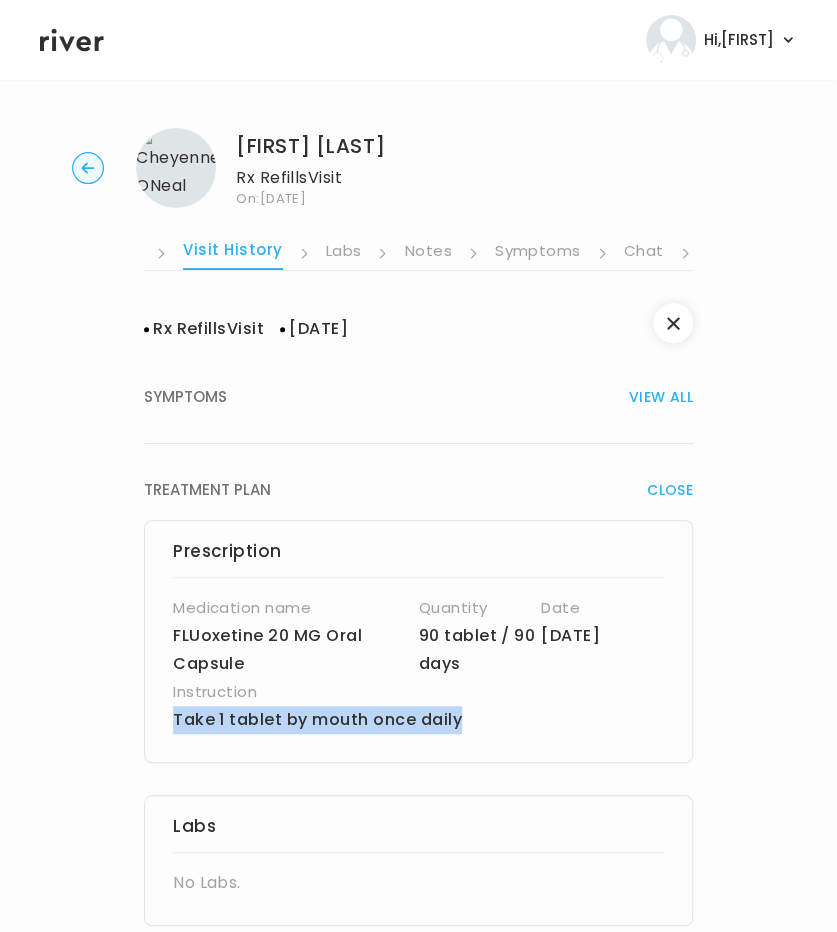 drag, startPoint x: 171, startPoint y: 716, endPoint x: 486, endPoint y: 711, distance: 315.03967 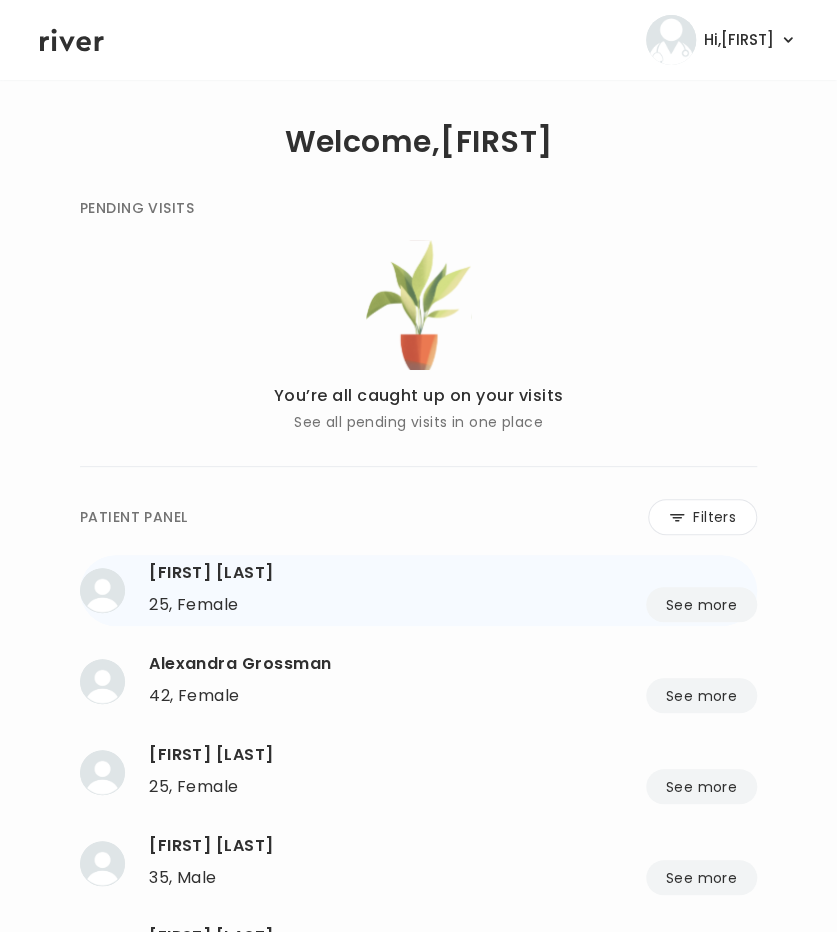scroll, scrollTop: 201, scrollLeft: 0, axis: vertical 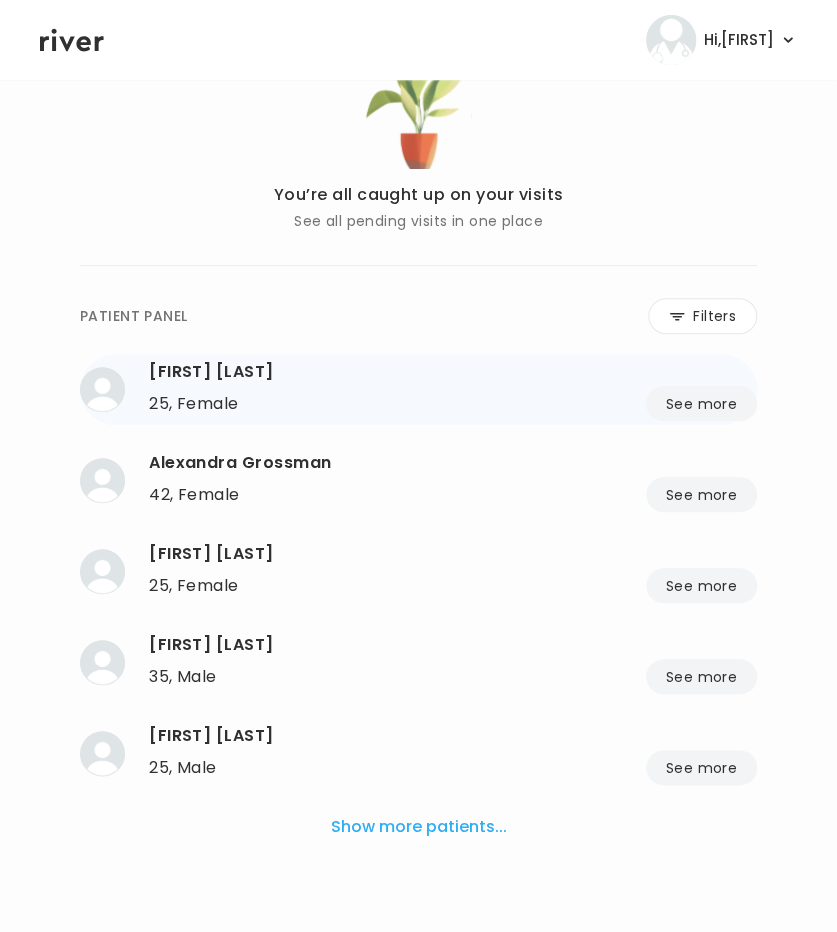 click on "[FIRST] [LAST]" at bounding box center [453, 554] 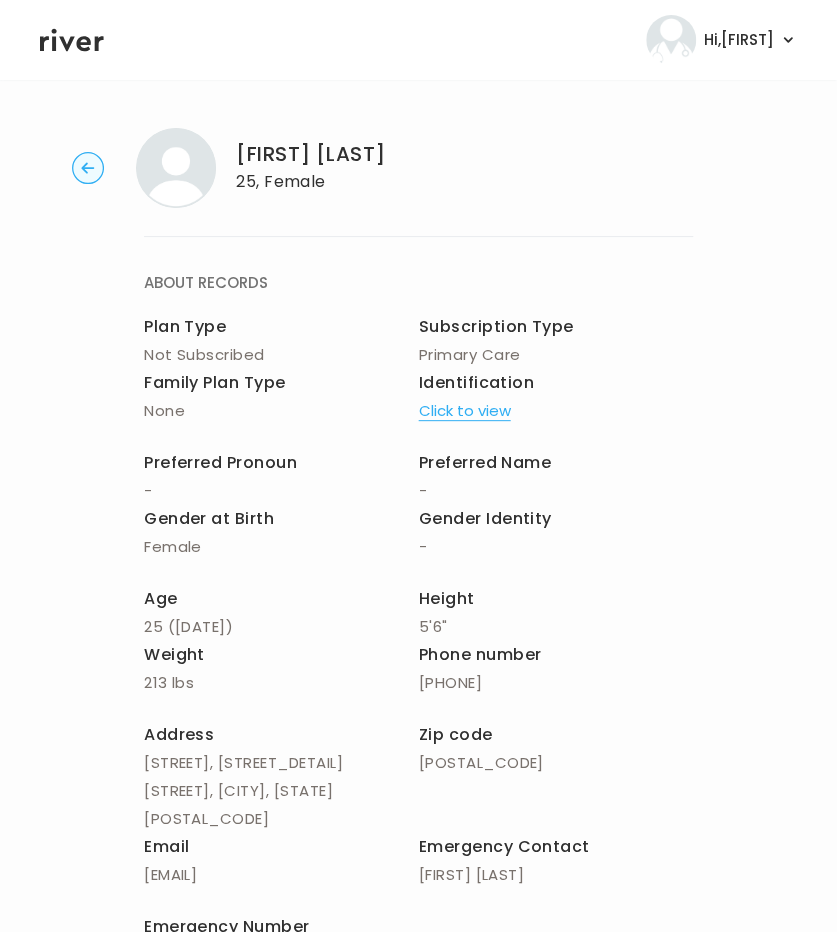 scroll, scrollTop: 35, scrollLeft: 0, axis: vertical 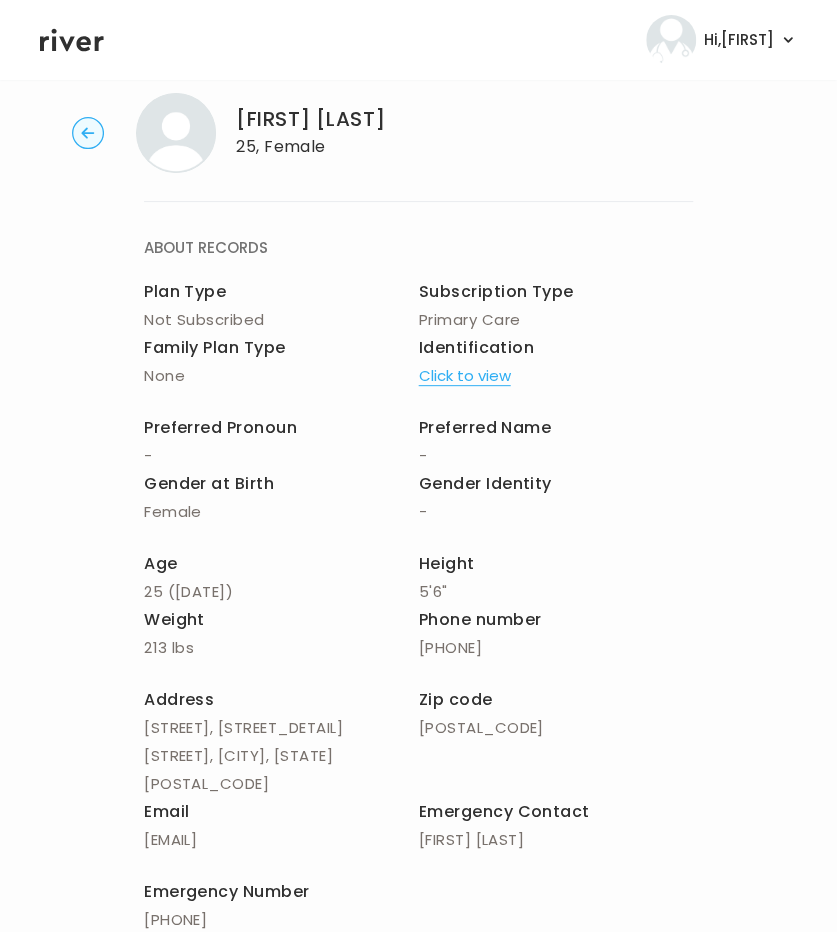 click 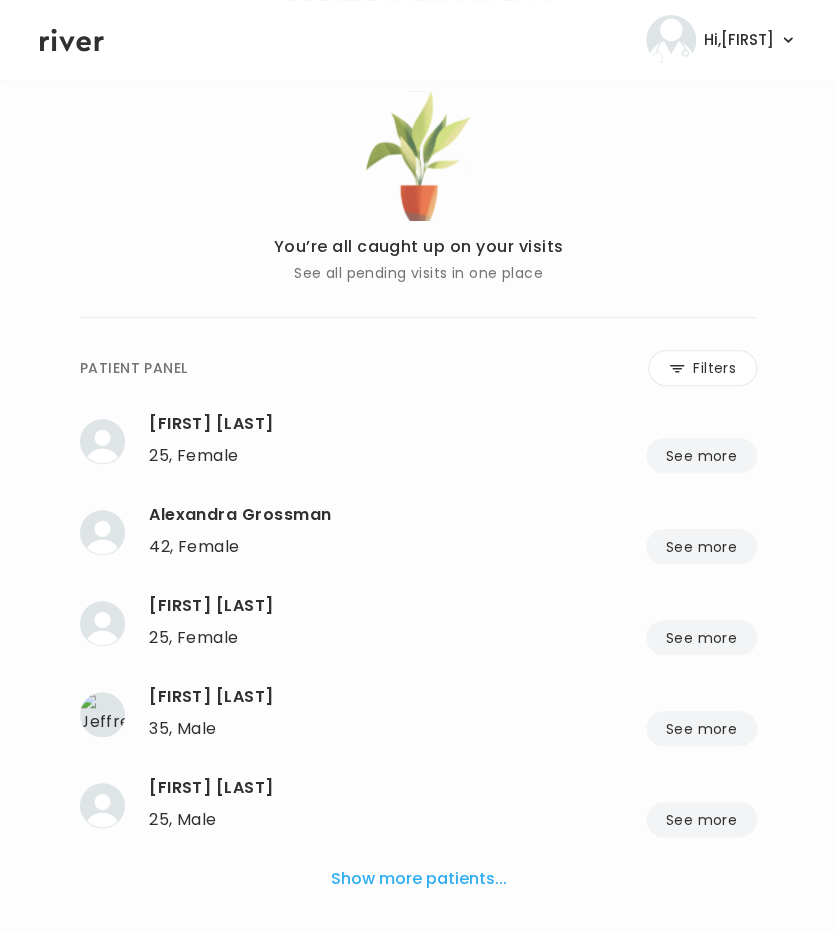 scroll, scrollTop: 201, scrollLeft: 0, axis: vertical 